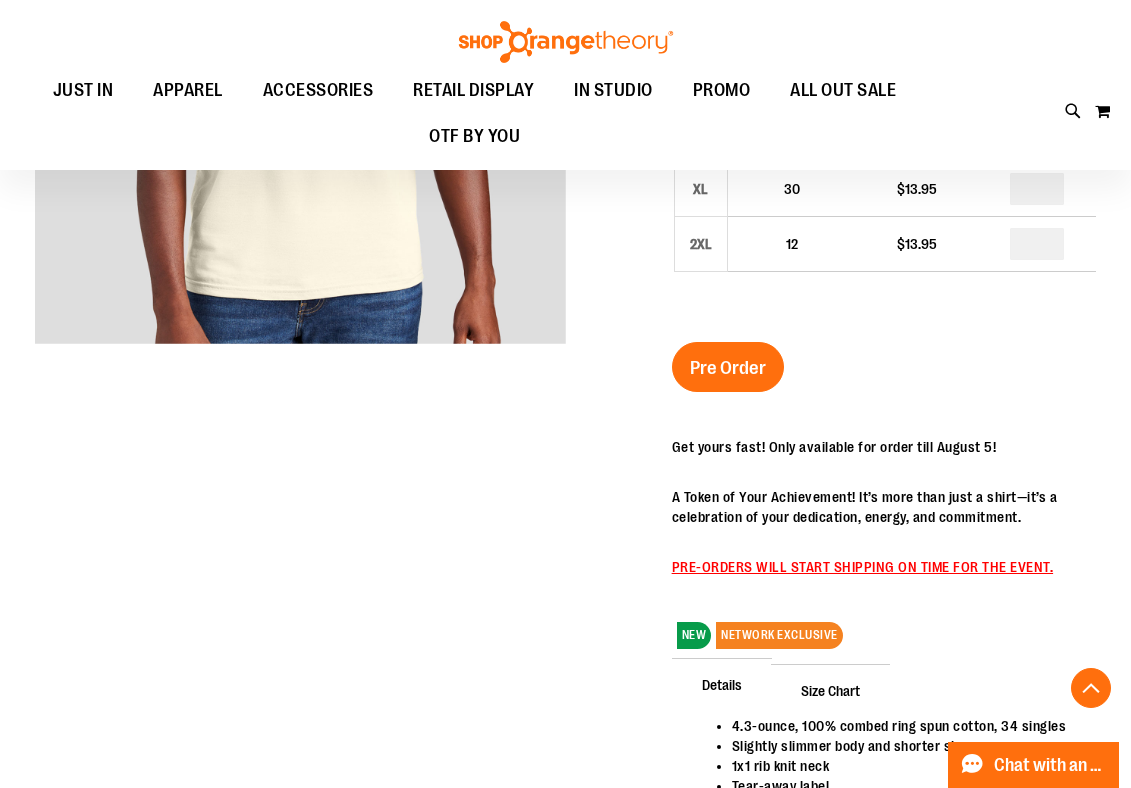 scroll, scrollTop: 464, scrollLeft: 0, axis: vertical 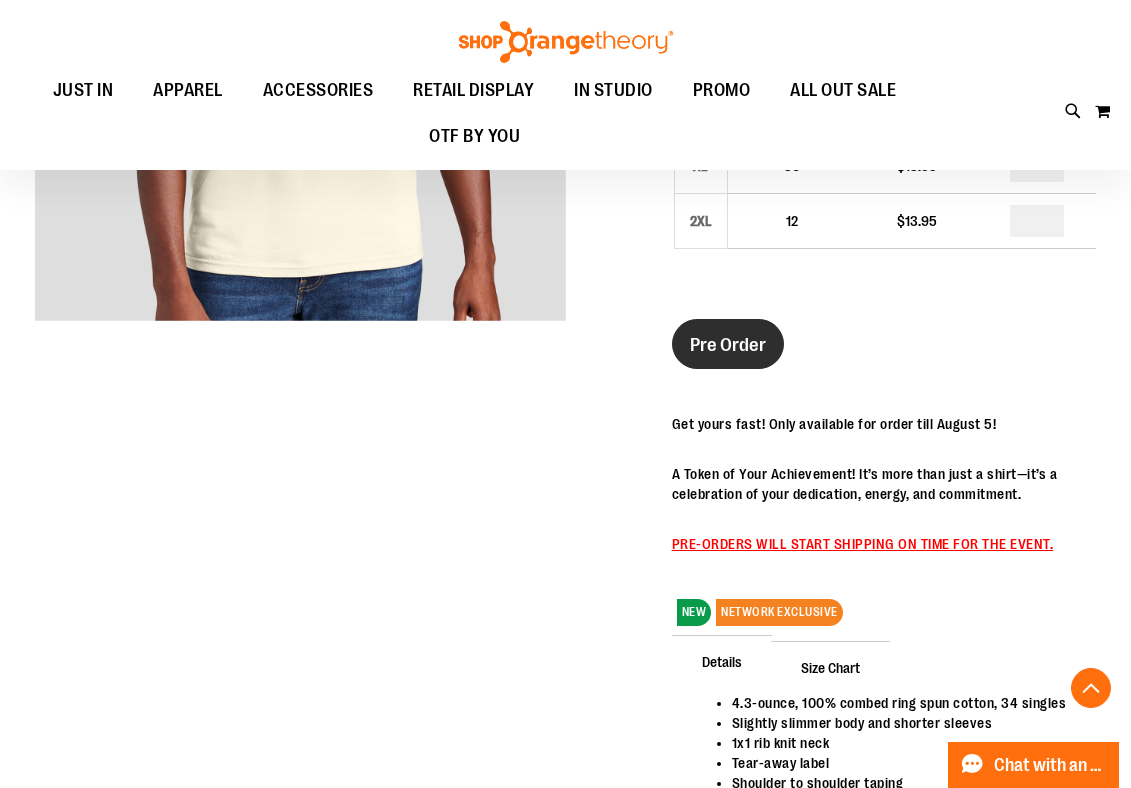 click on "Pre Order" at bounding box center [728, 345] 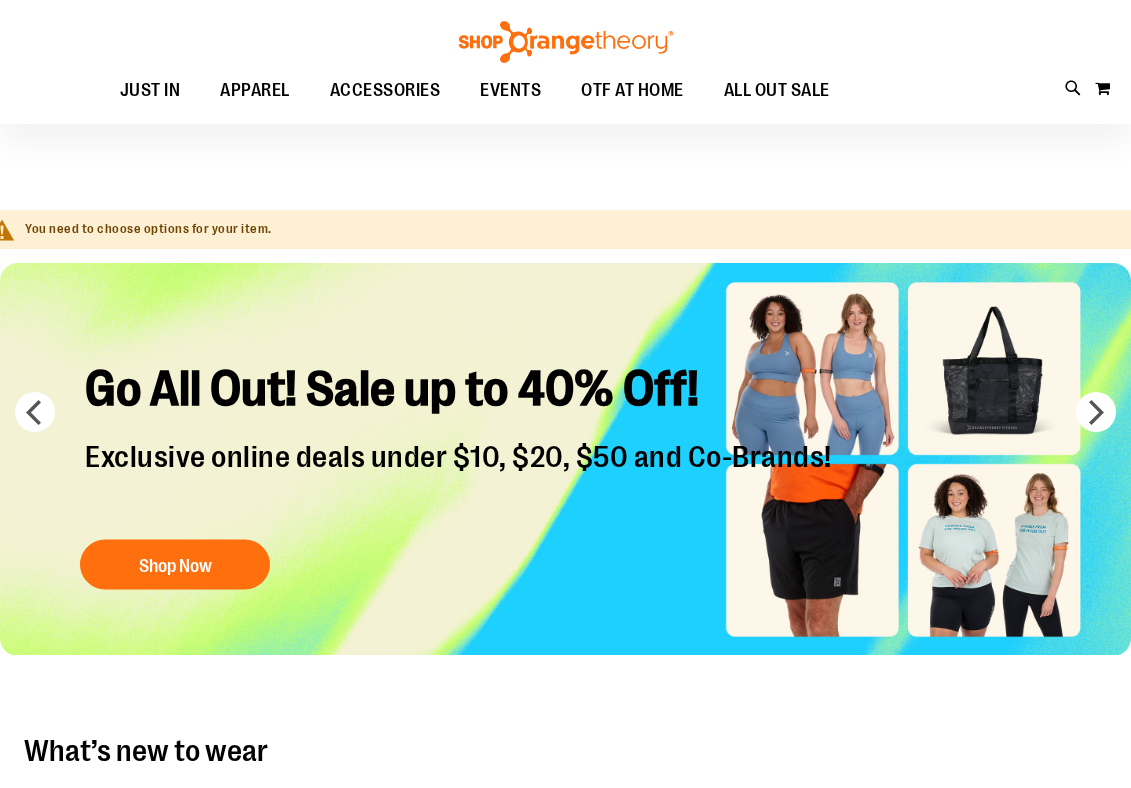 scroll, scrollTop: 79, scrollLeft: 0, axis: vertical 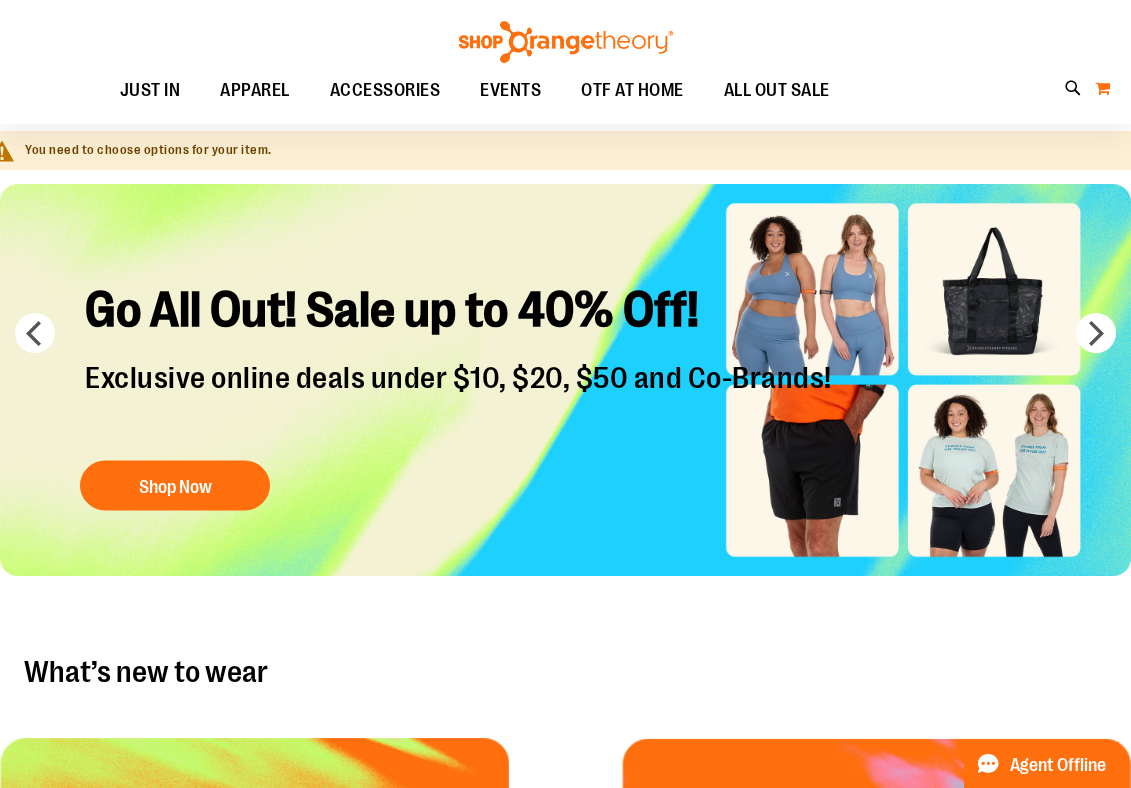 type on "**********" 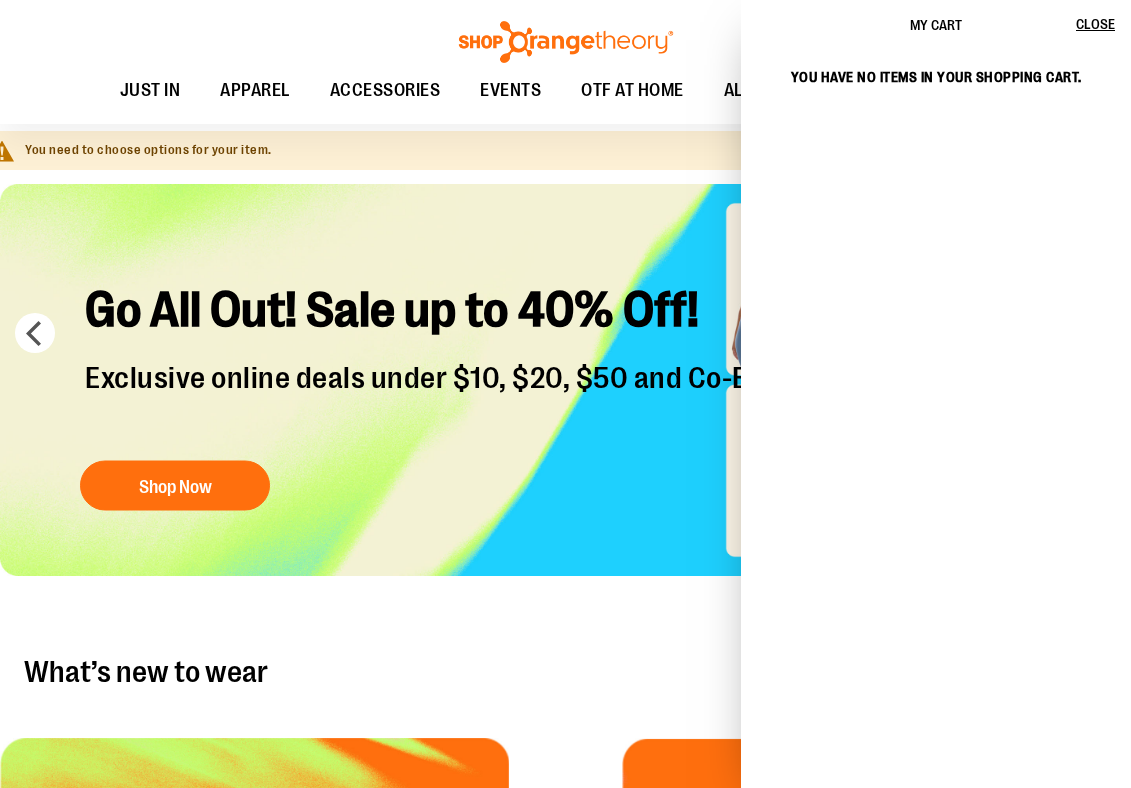 click on "Toggle Nav
Search
Popular Suggestions
Advanced Search" at bounding box center [565, 62] 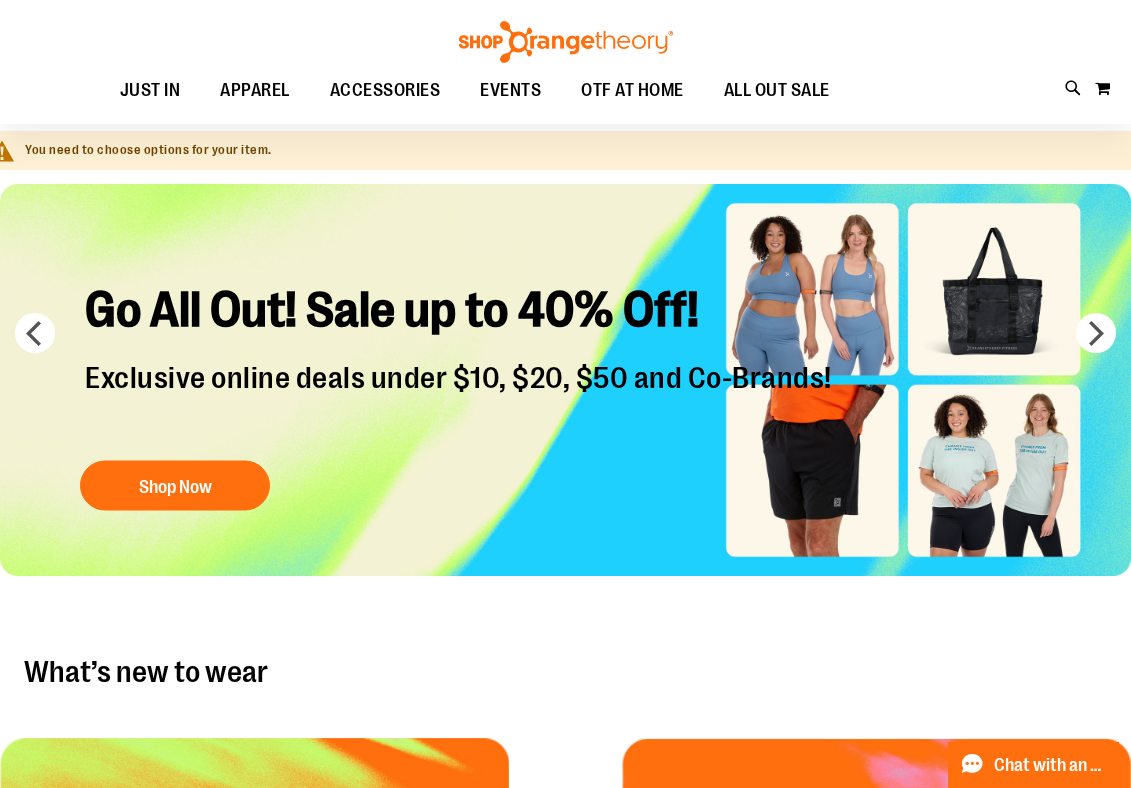 click on "Toggle Nav
Search
Popular Suggestions
Advanced Search" at bounding box center (565, 62) 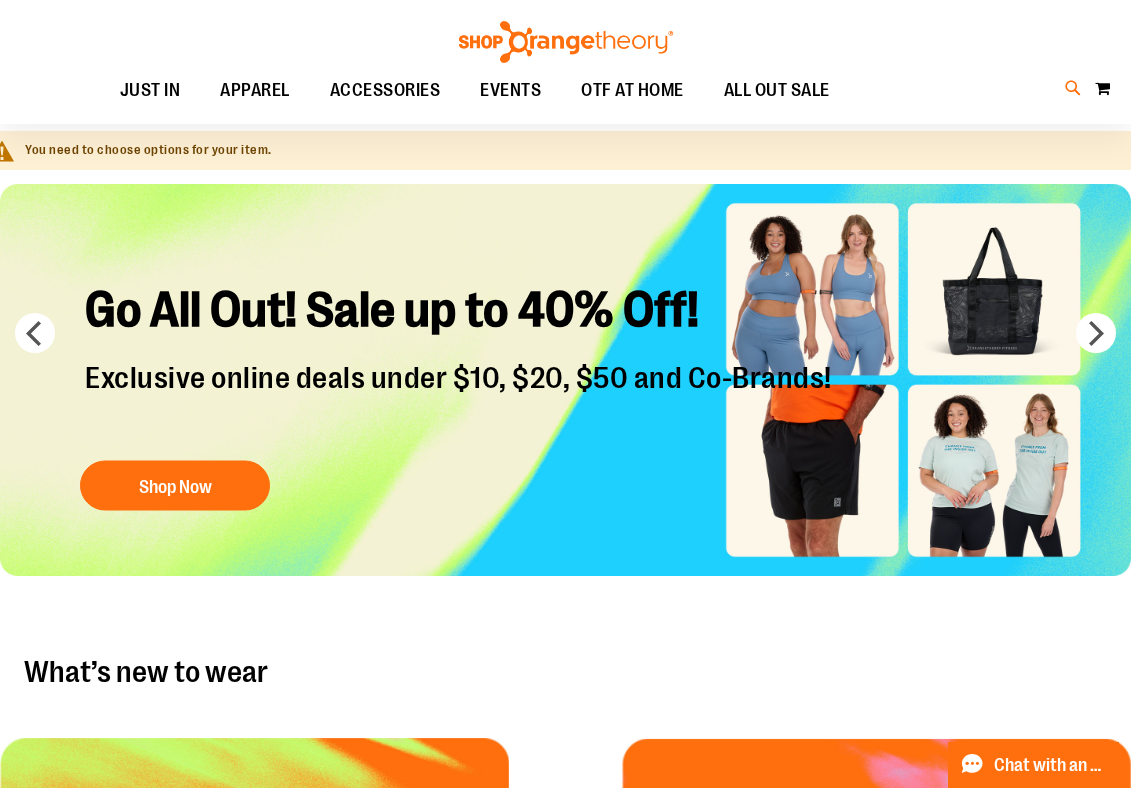 click at bounding box center [1073, 88] 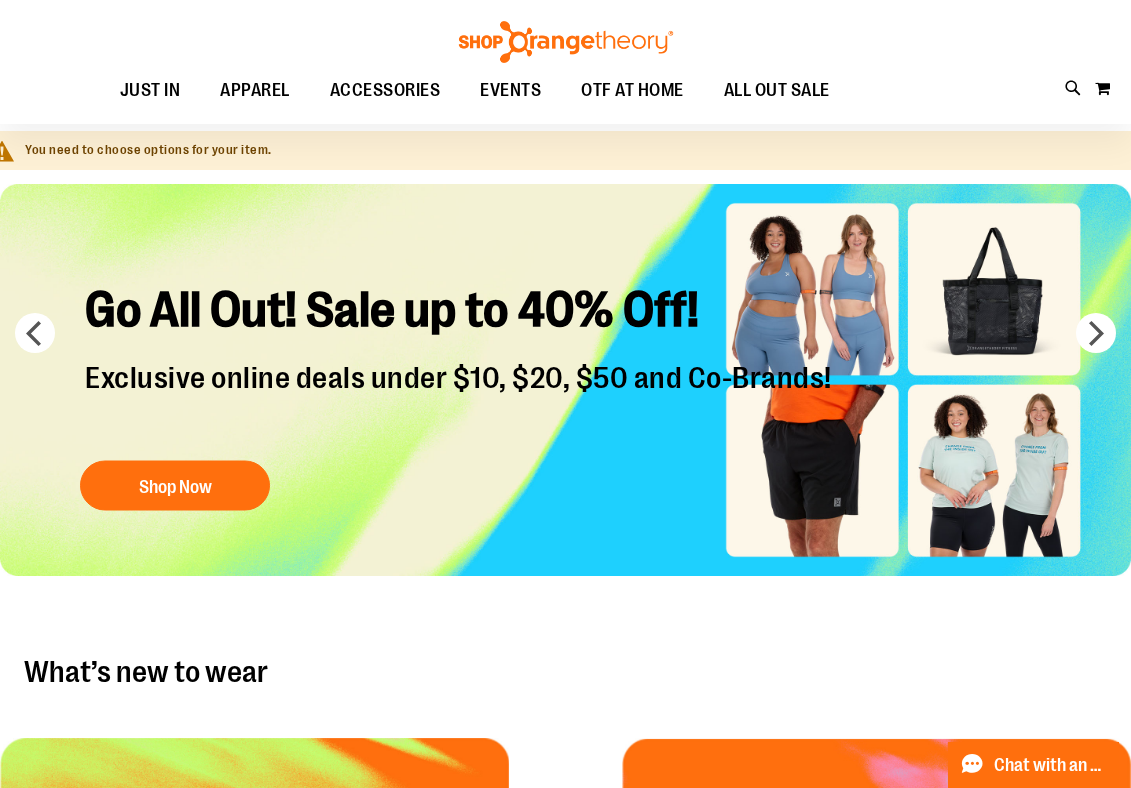 type on "******" 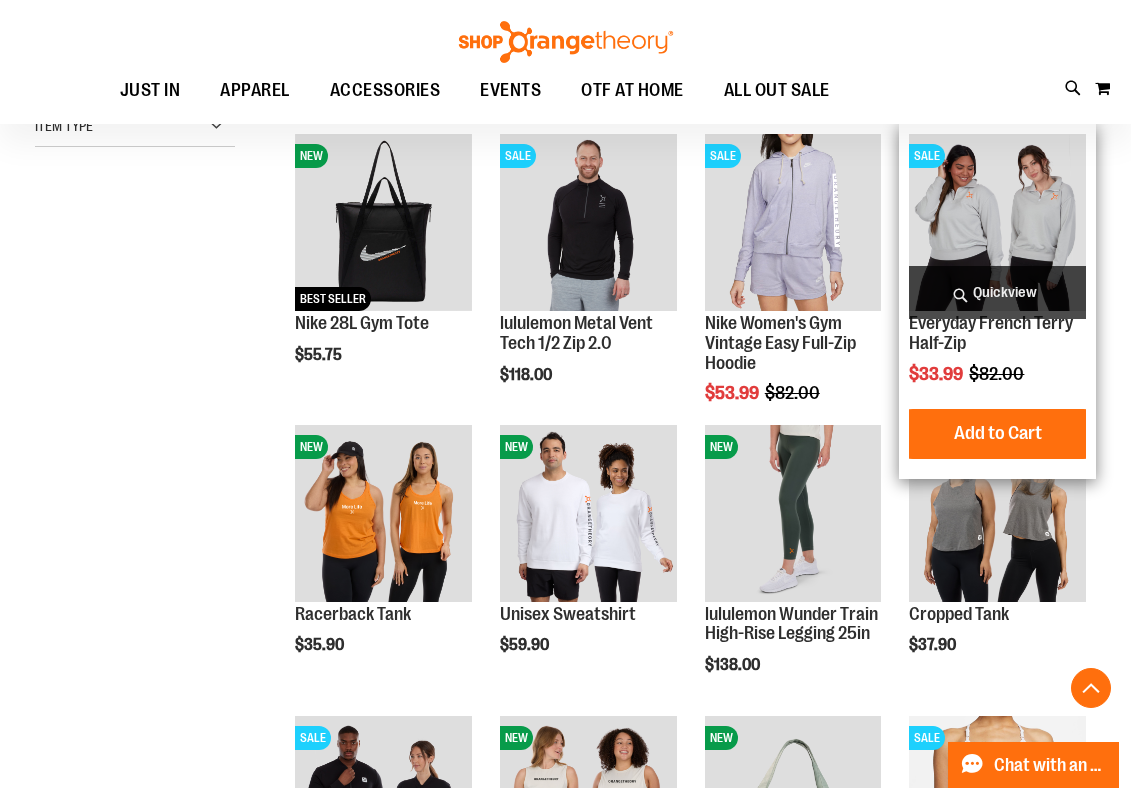 scroll, scrollTop: 0, scrollLeft: 0, axis: both 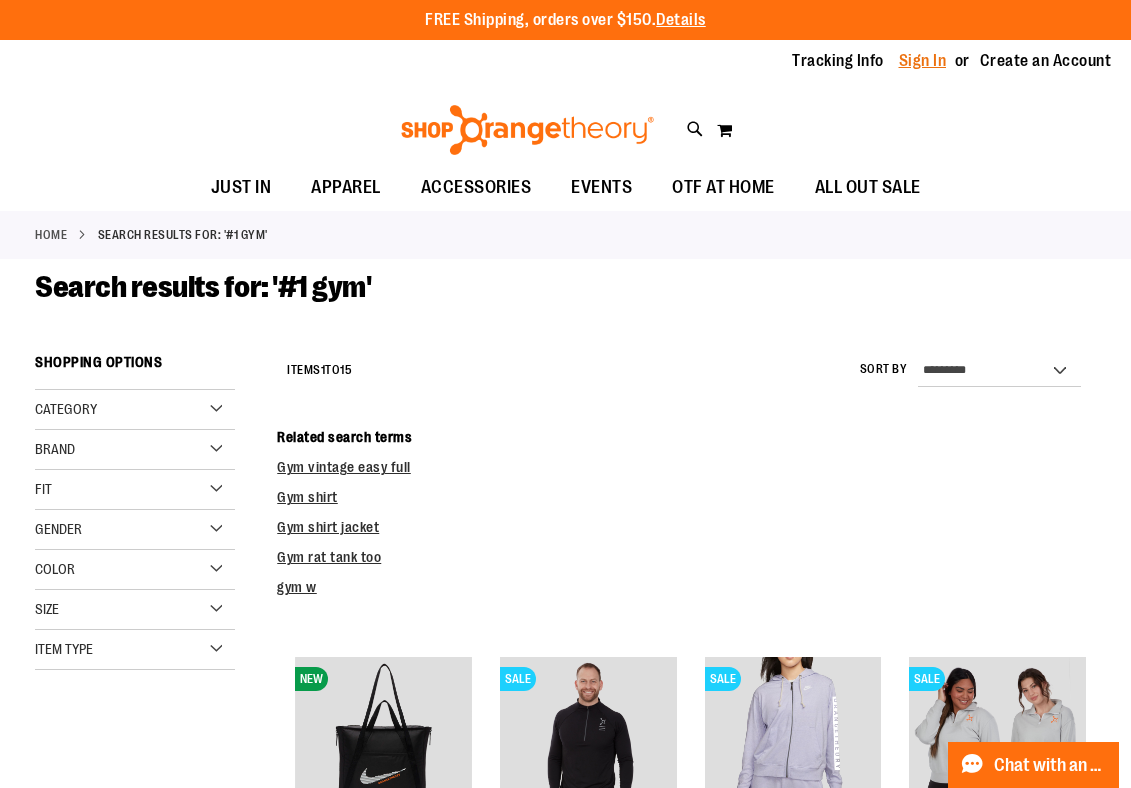 type on "**********" 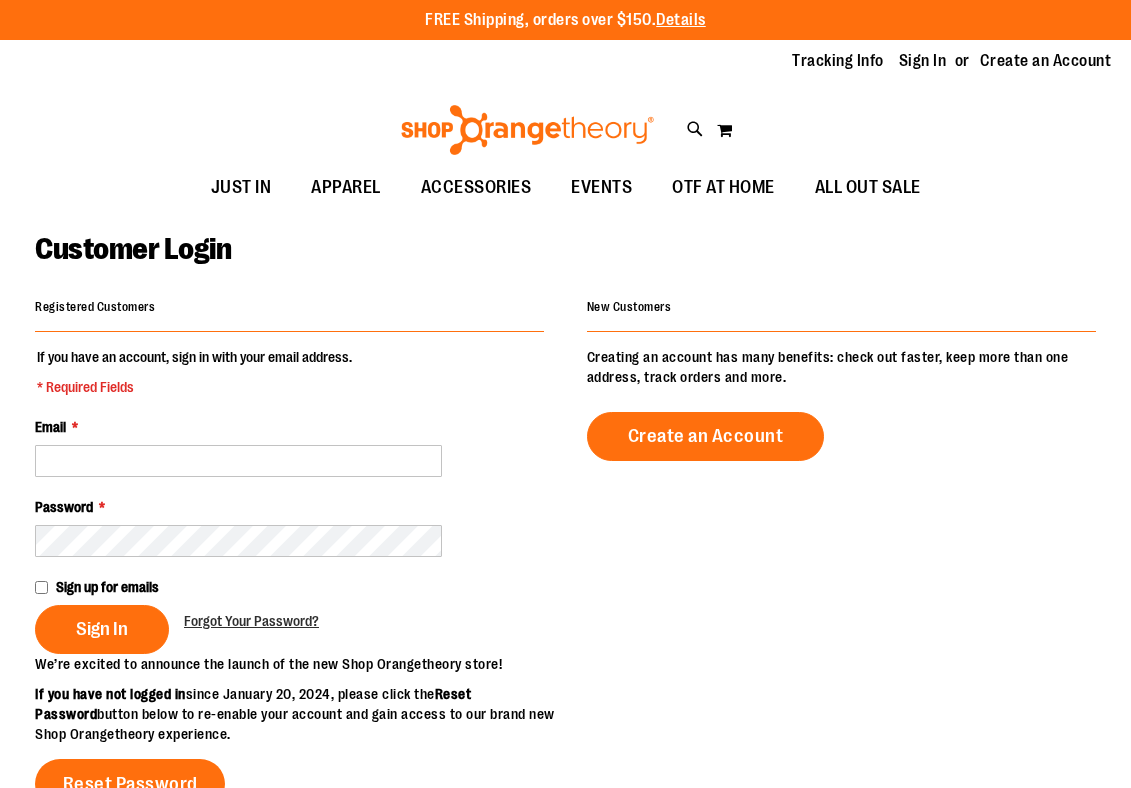 scroll, scrollTop: 0, scrollLeft: 0, axis: both 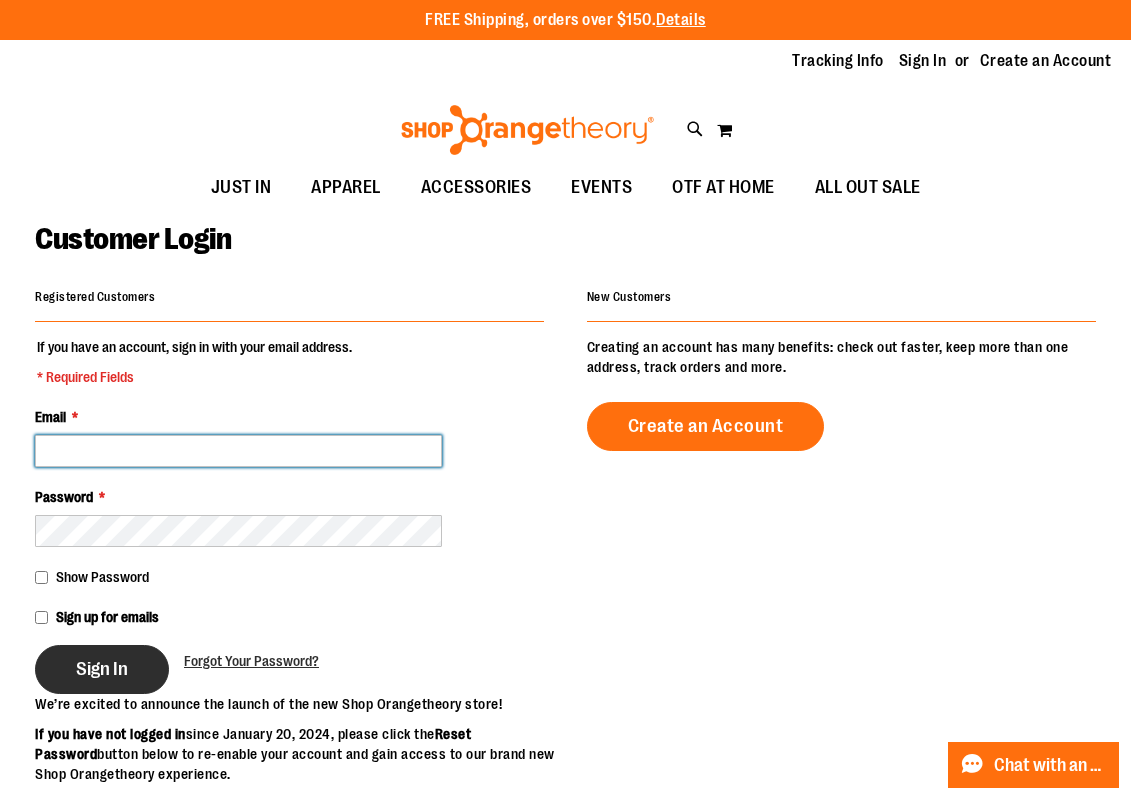 type on "**********" 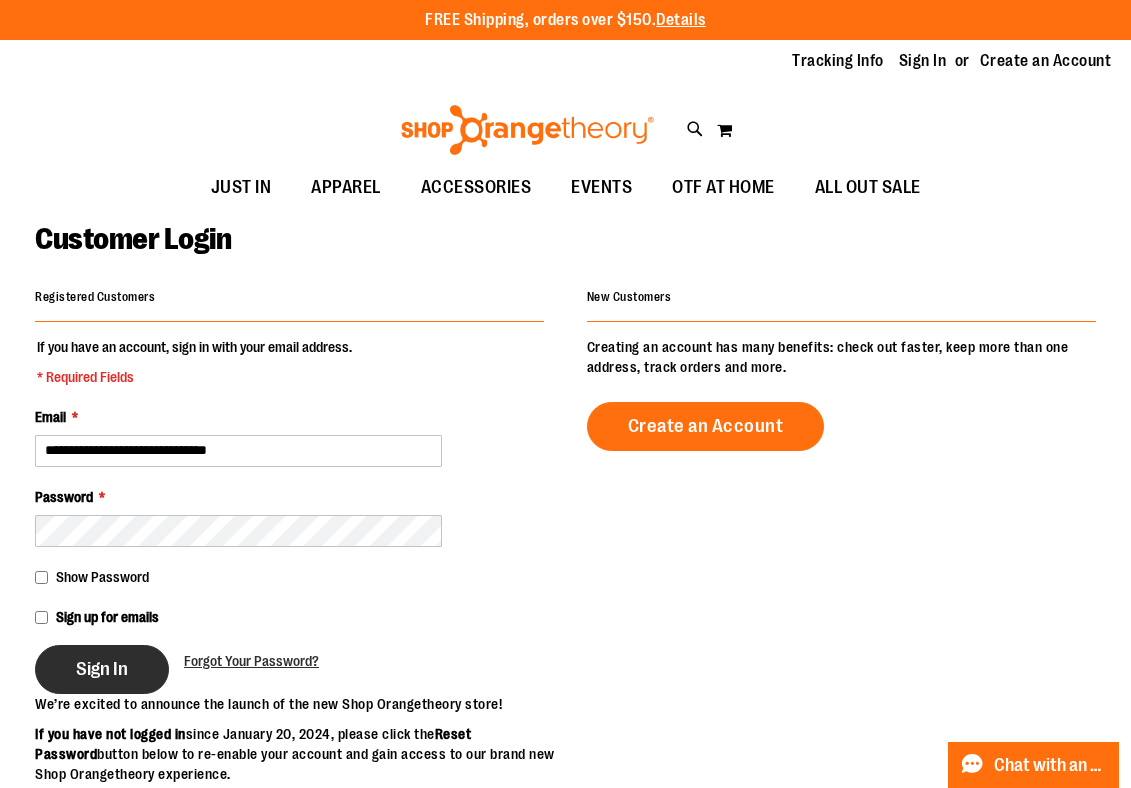 type on "**********" 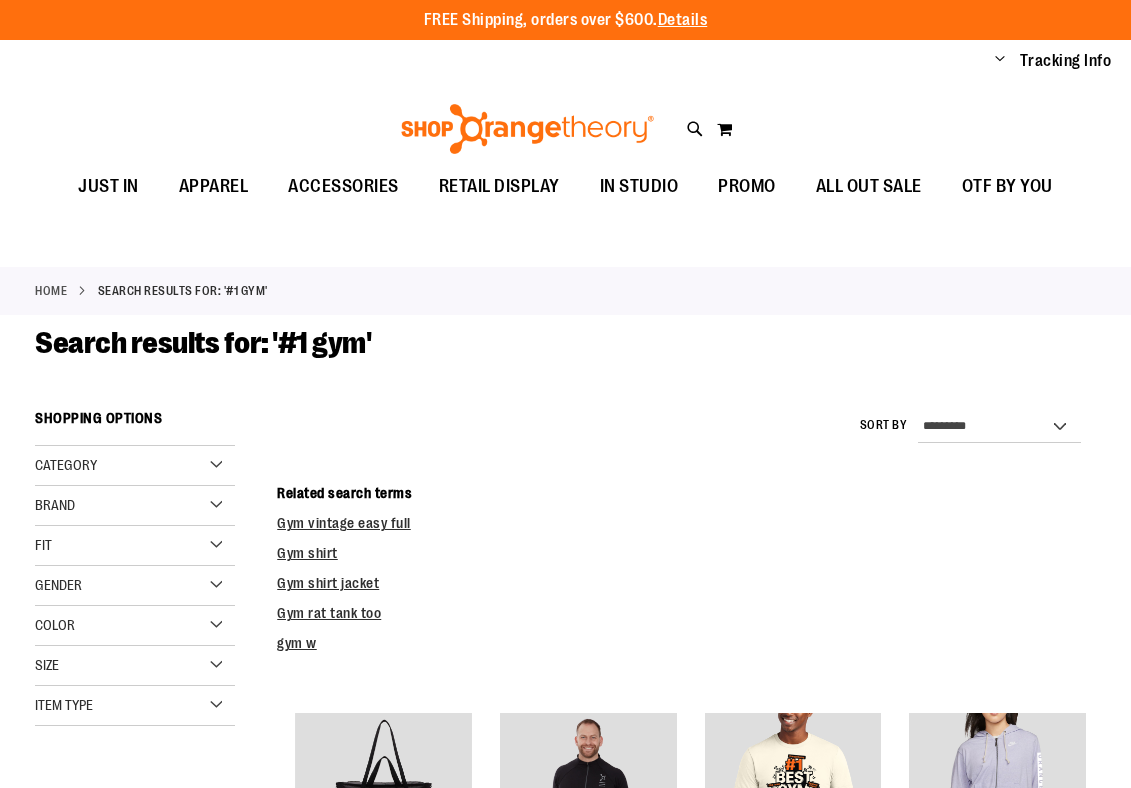 scroll, scrollTop: 0, scrollLeft: 0, axis: both 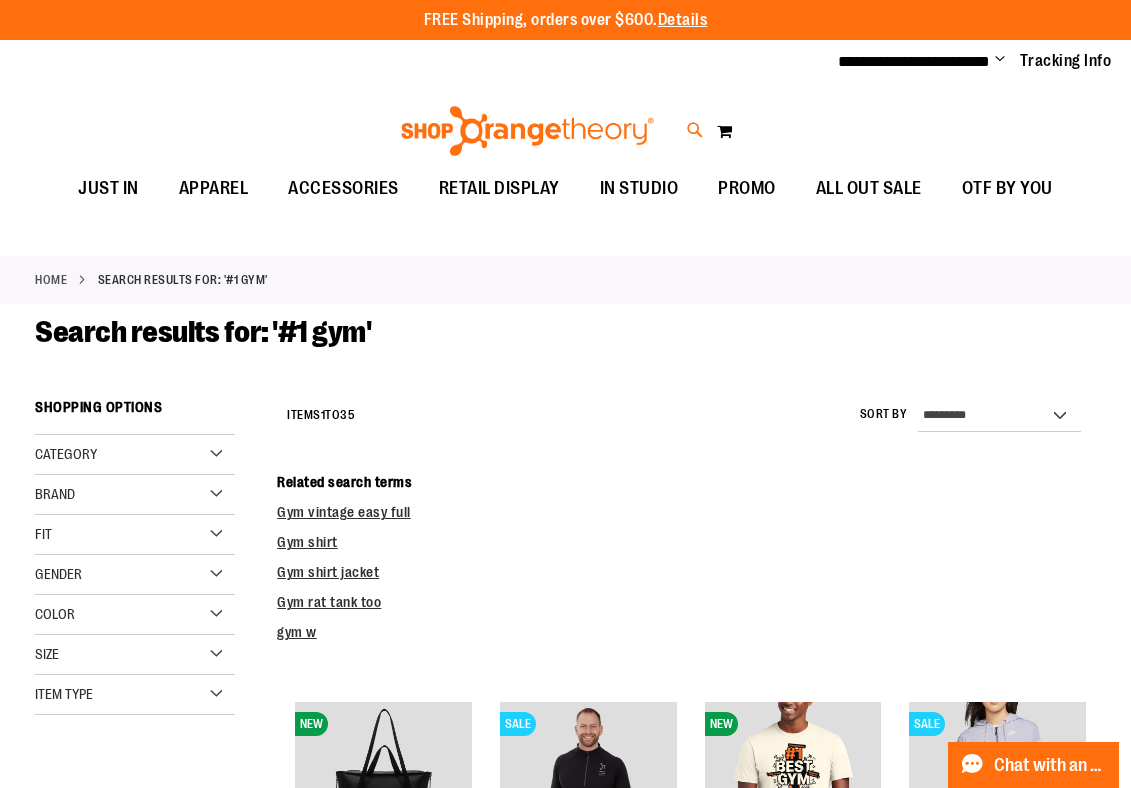 type on "**********" 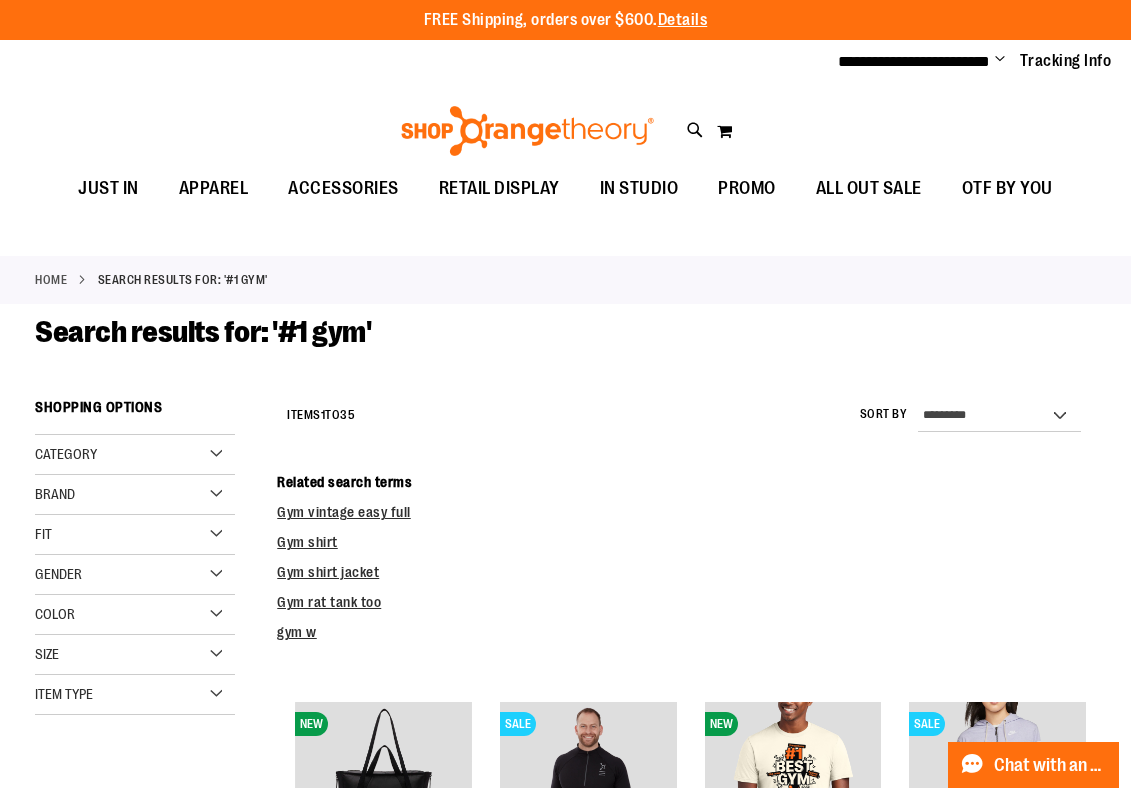 type on "******" 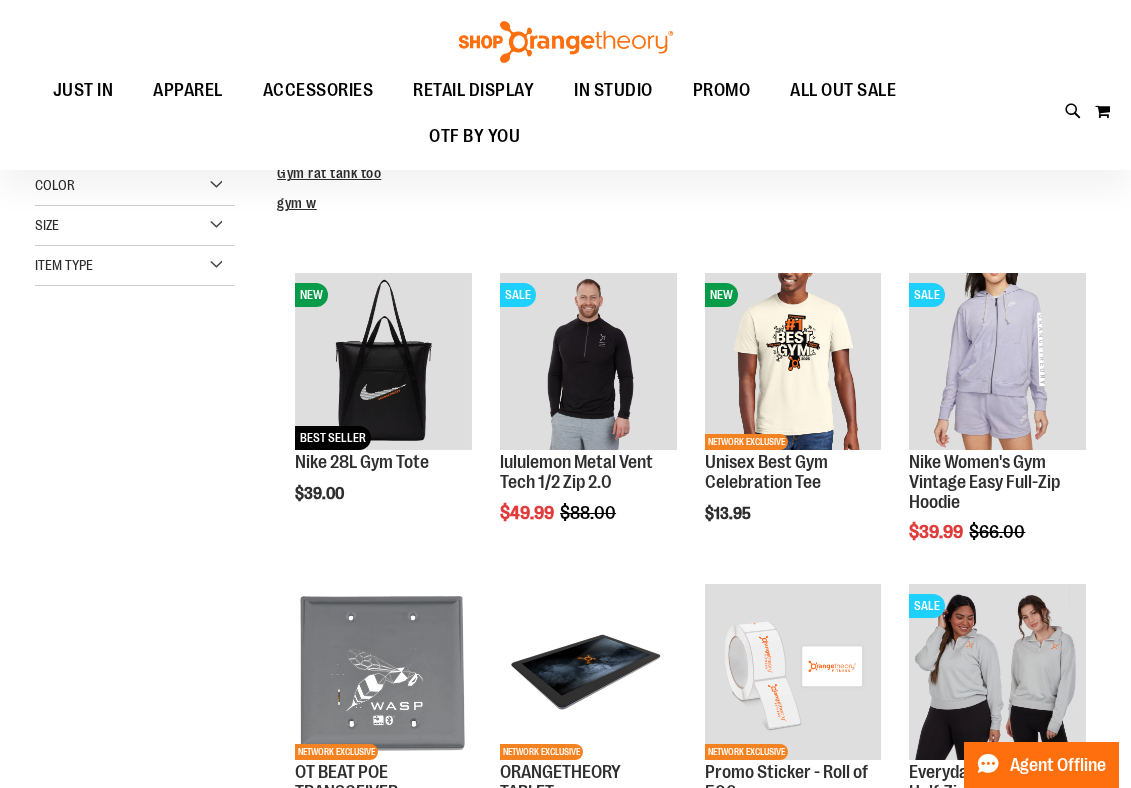 scroll, scrollTop: 207, scrollLeft: 0, axis: vertical 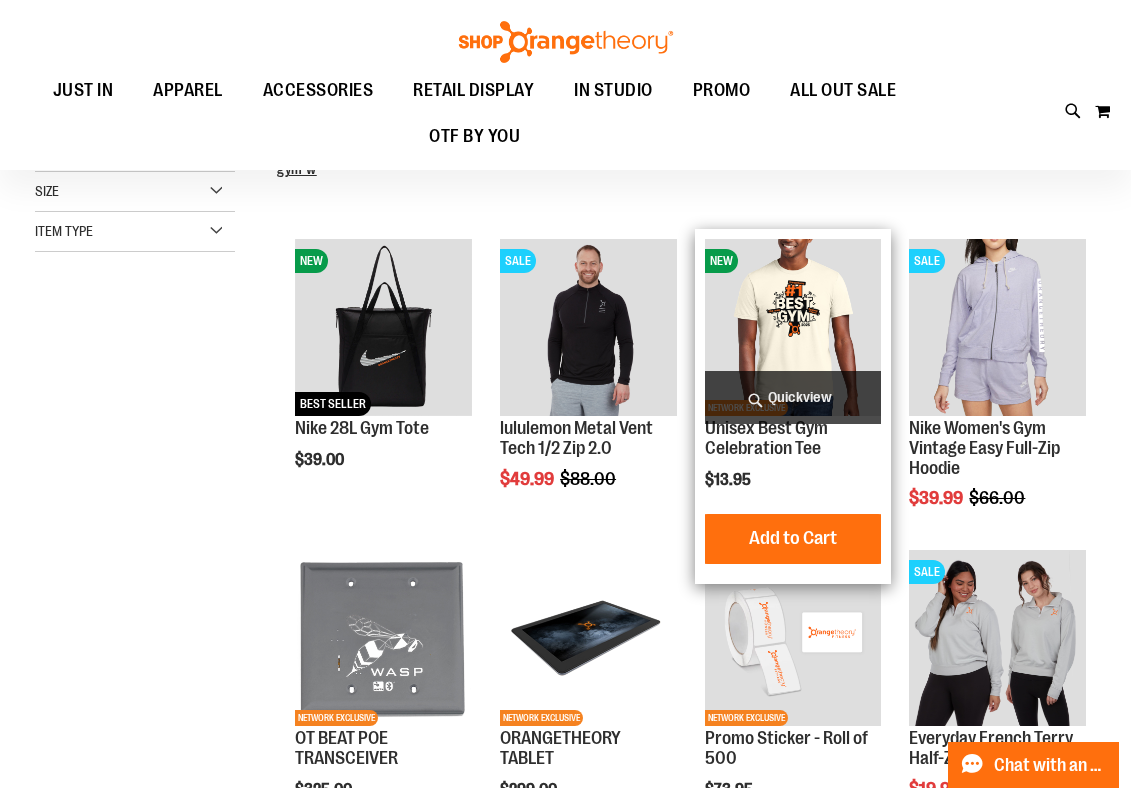 type on "**********" 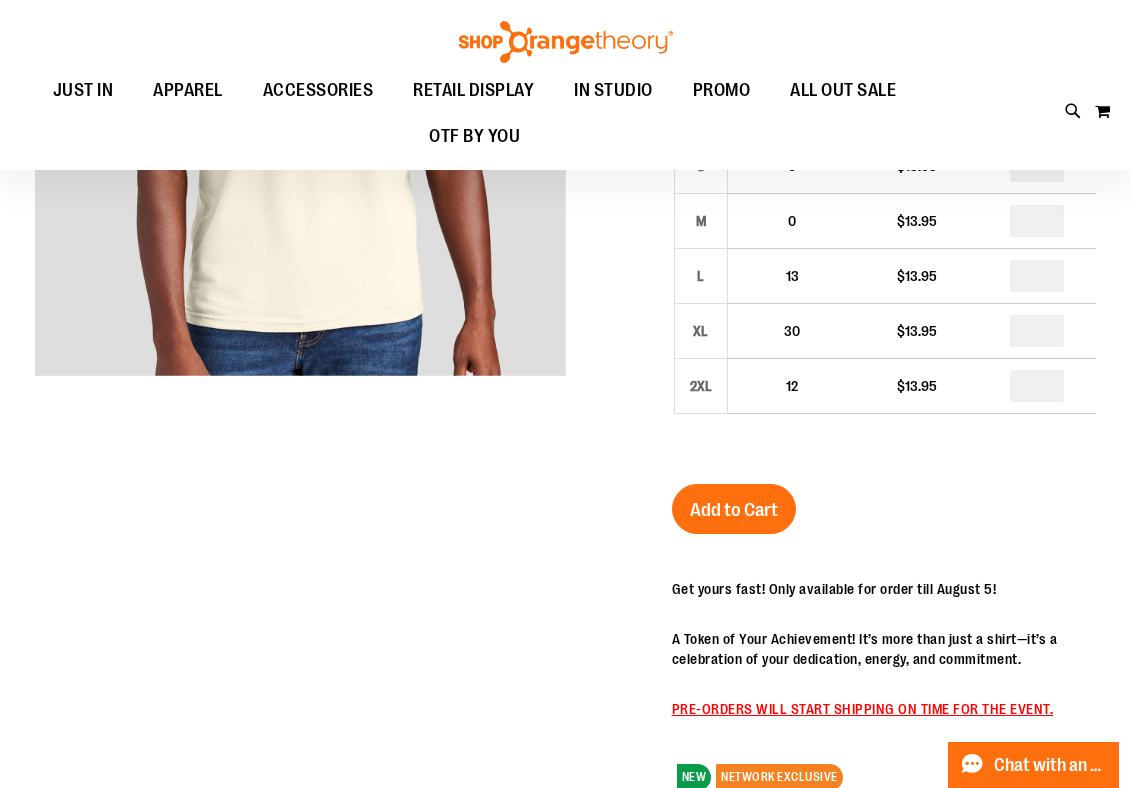 scroll, scrollTop: 102, scrollLeft: 0, axis: vertical 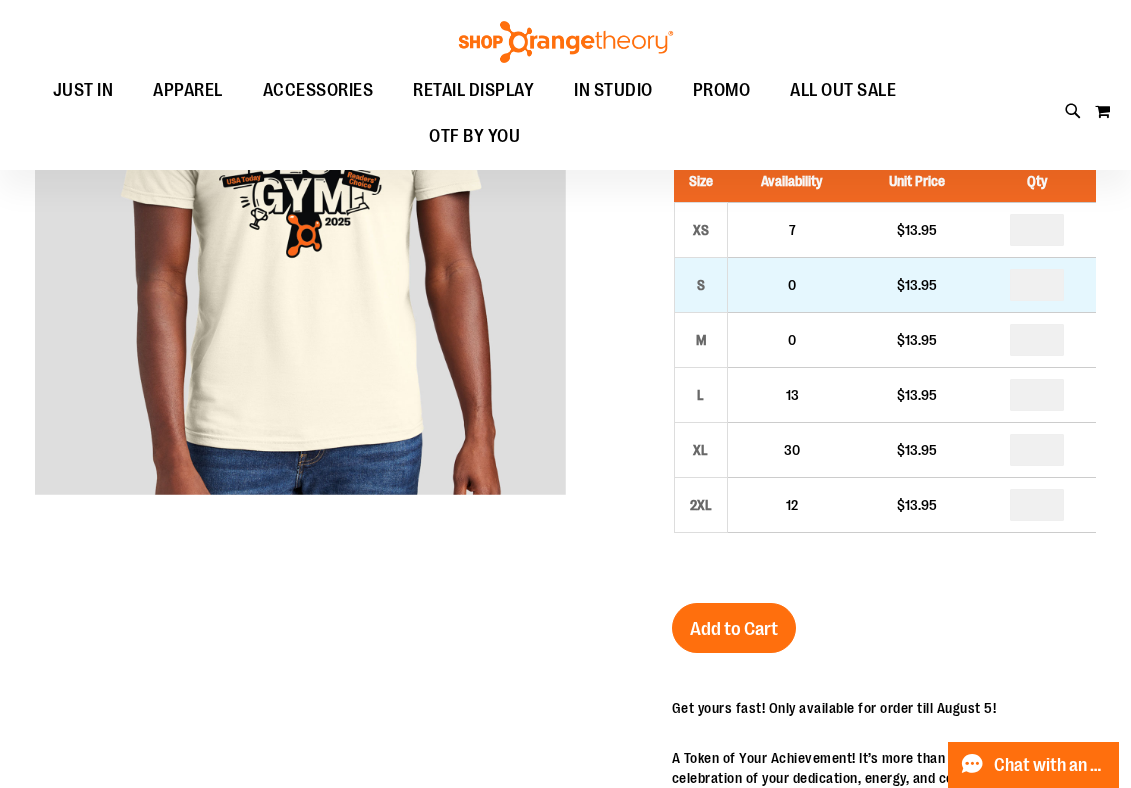 type on "**********" 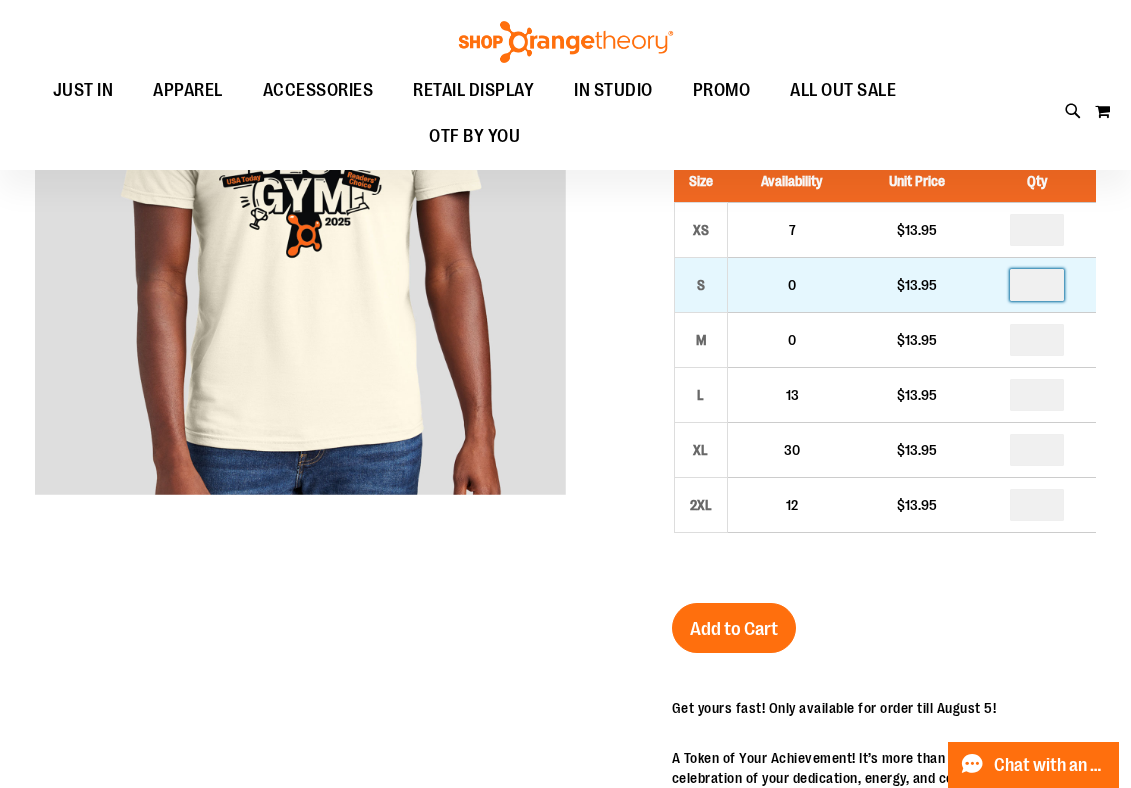click at bounding box center (1037, 285) 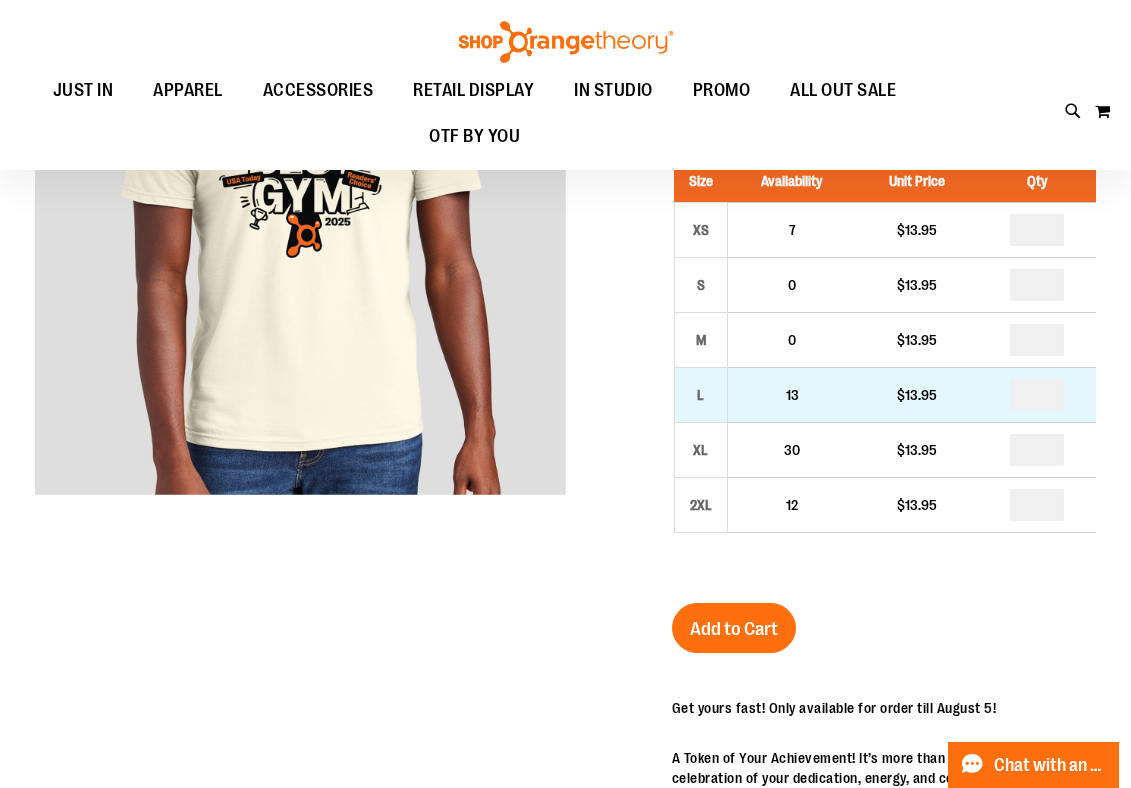 type on "*" 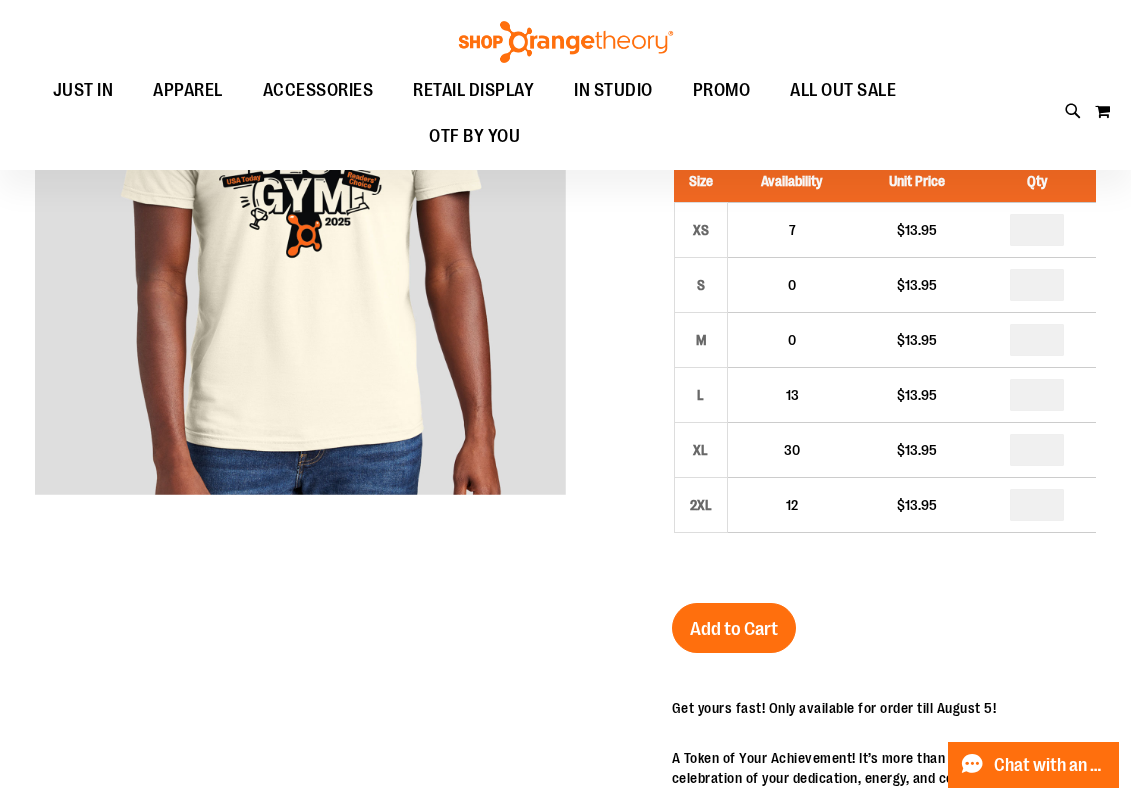 click at bounding box center [565, 592] 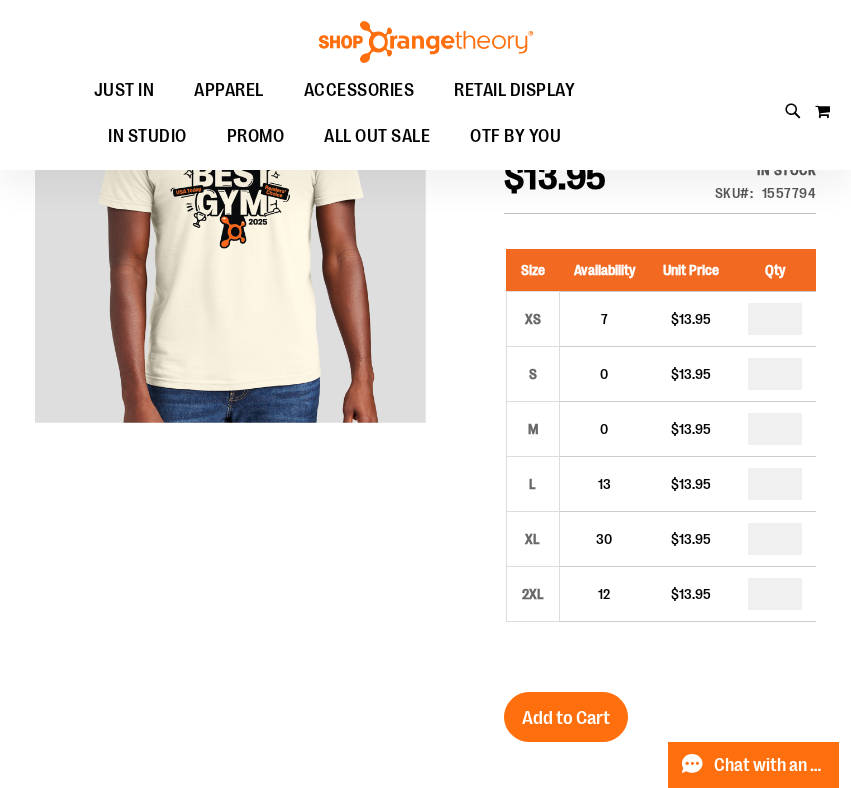 scroll, scrollTop: 37, scrollLeft: 0, axis: vertical 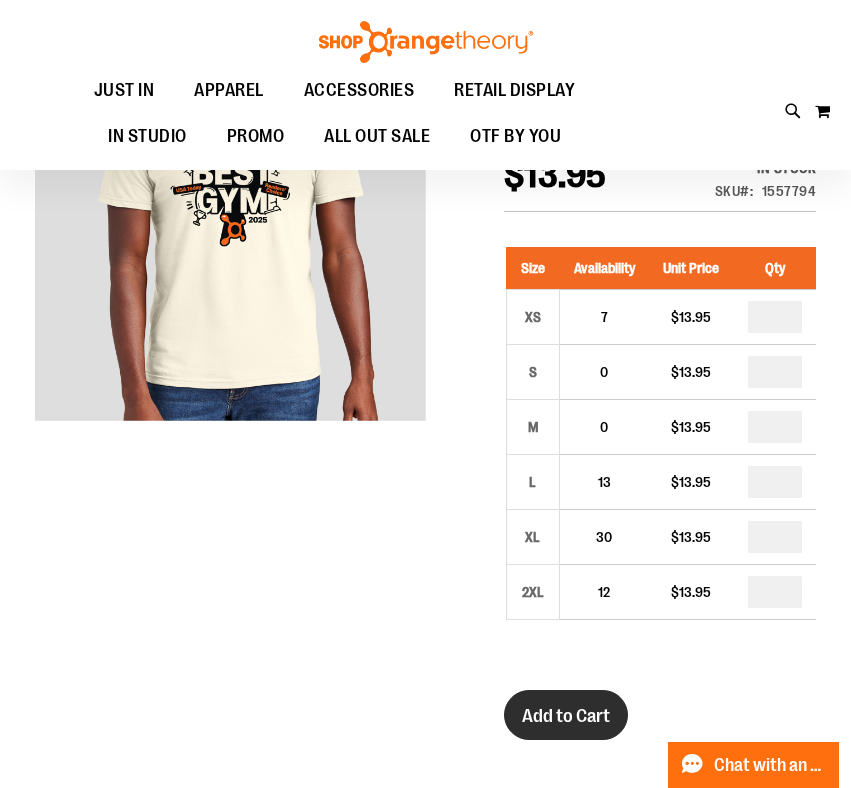 click on "Add to Cart" at bounding box center (566, 716) 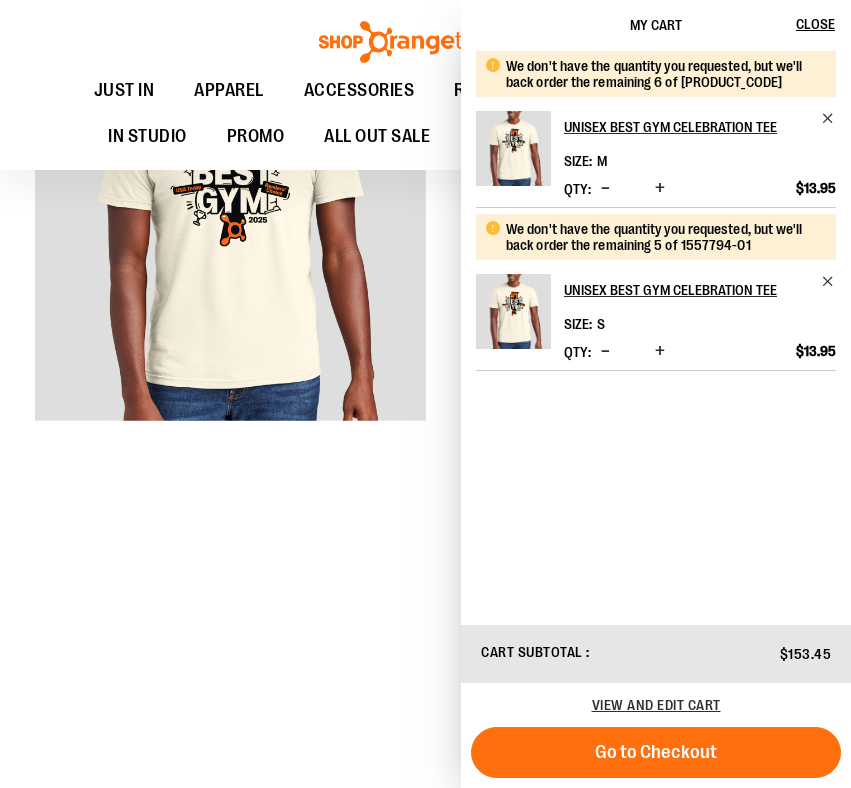 click at bounding box center (425, 728) 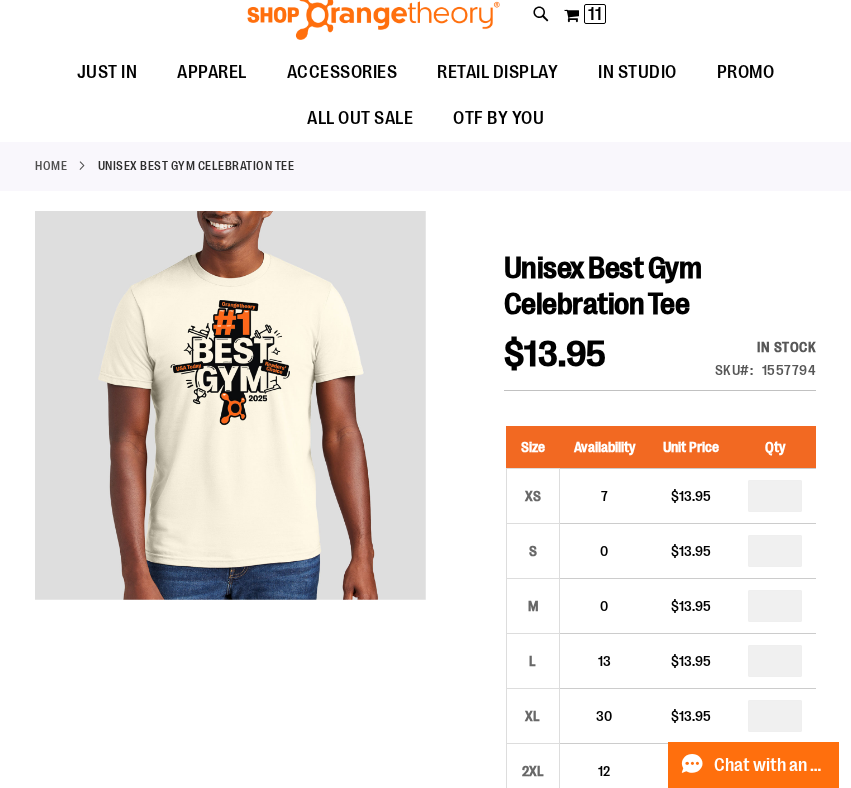 scroll, scrollTop: 0, scrollLeft: 0, axis: both 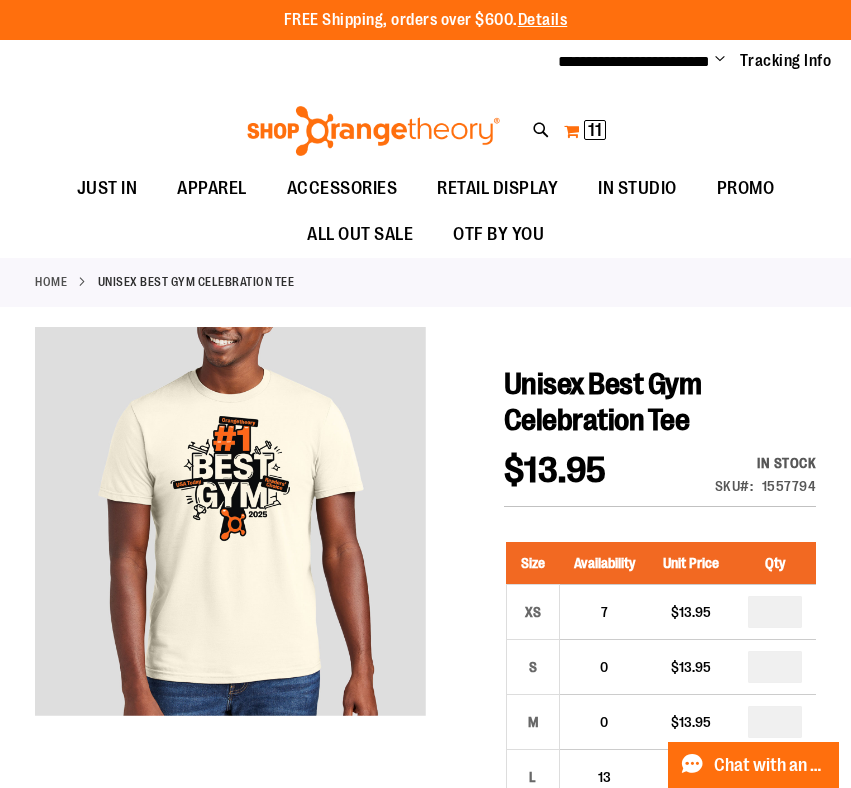 click on "My Cart
11
11
items" at bounding box center (585, 131) 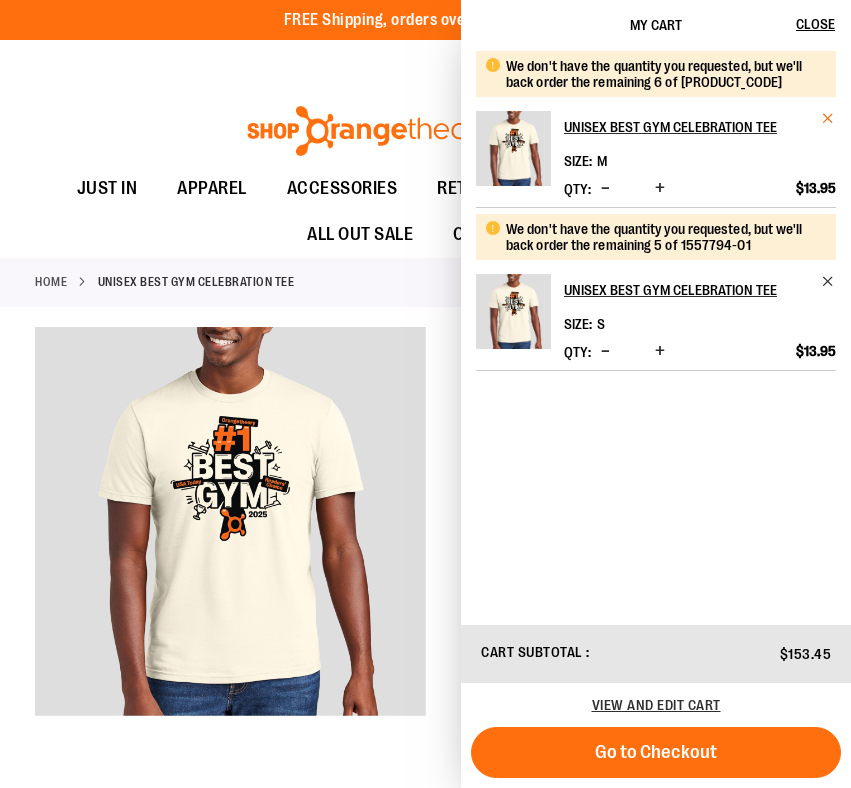 click at bounding box center (828, 118) 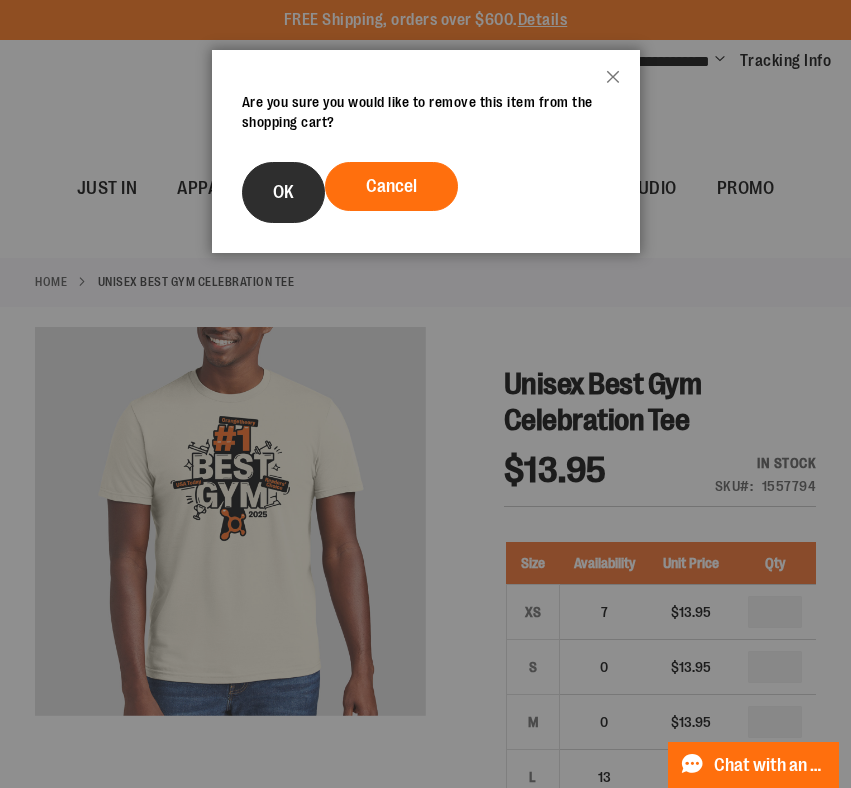 click on "OK" at bounding box center (283, 192) 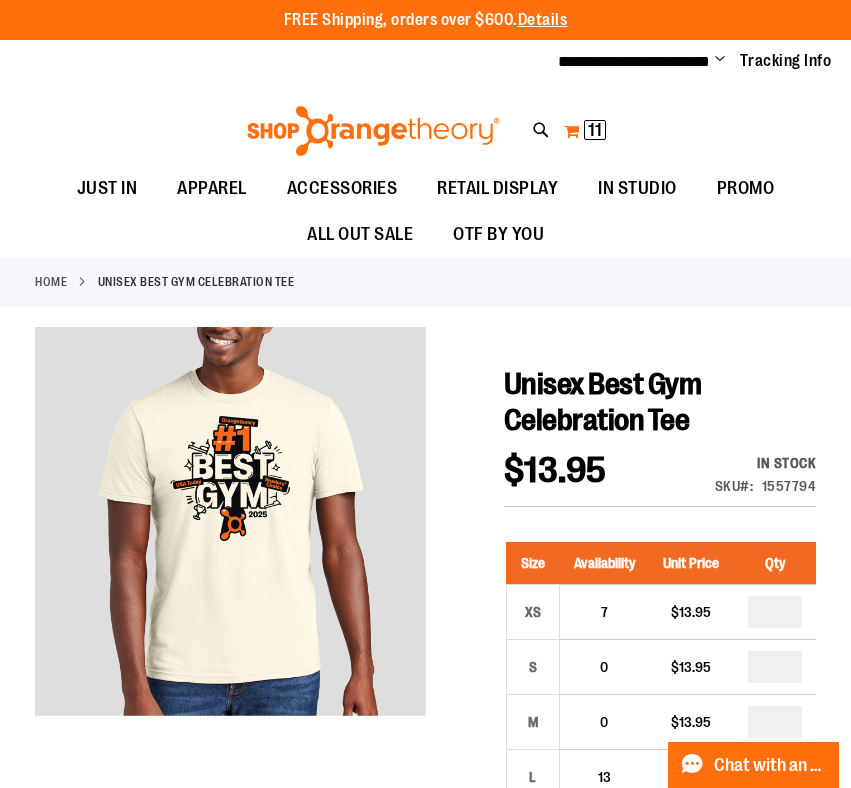 click on "My Cart
11
11
items" at bounding box center [585, 131] 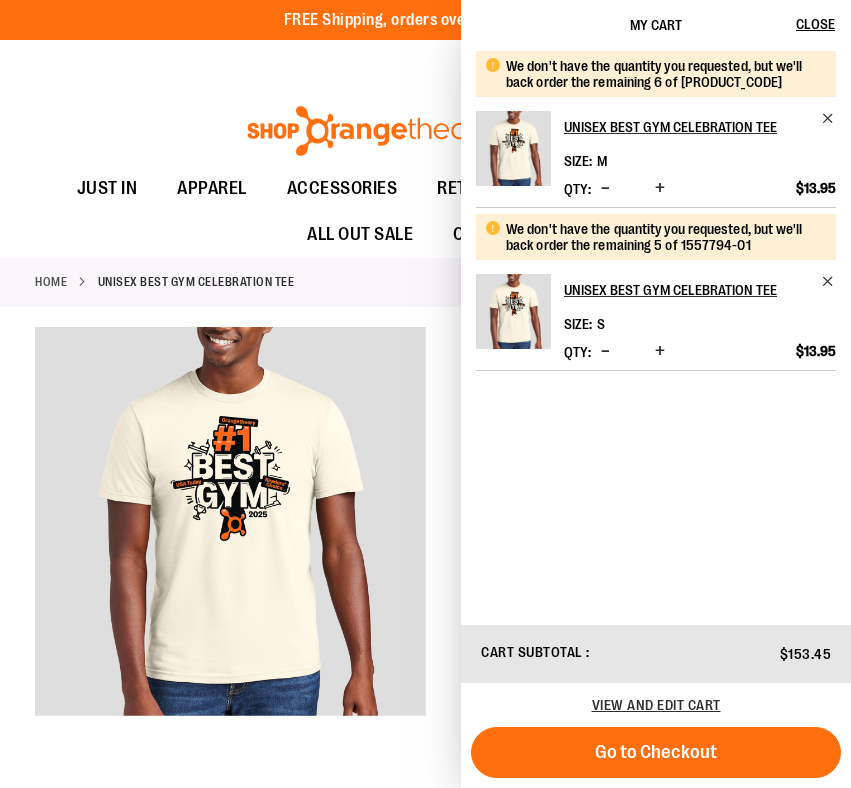 click on "We don't have the quantity you requested, but we'll back order the remaining 6 of [PRODUCT_CODE]
Unisex Best Gym Celebration Tee
Size
M
*" at bounding box center (656, 336) 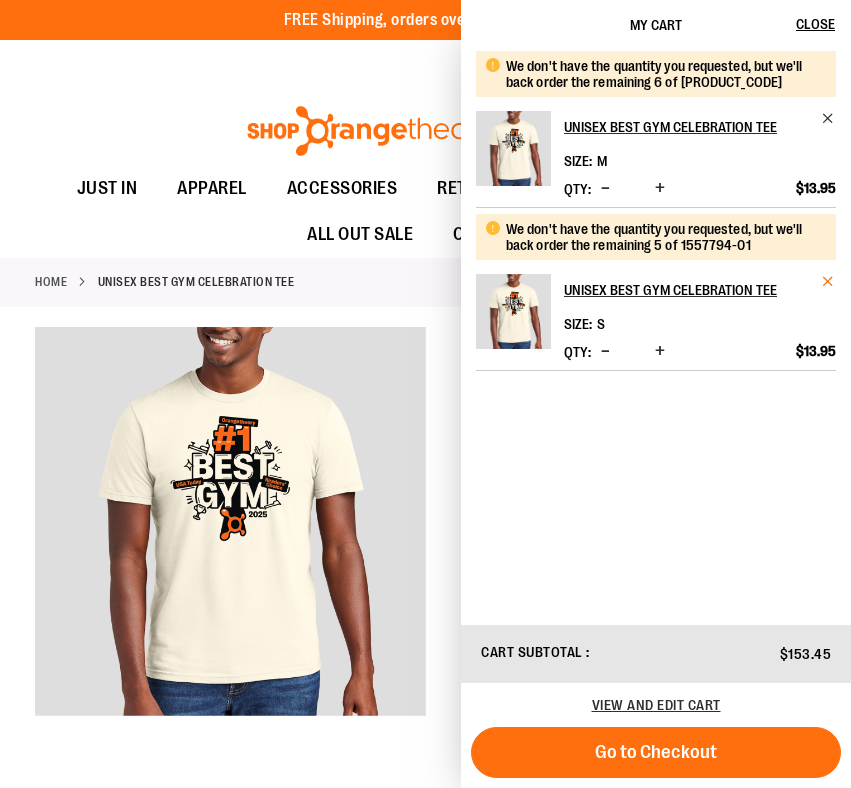 click at bounding box center (828, 281) 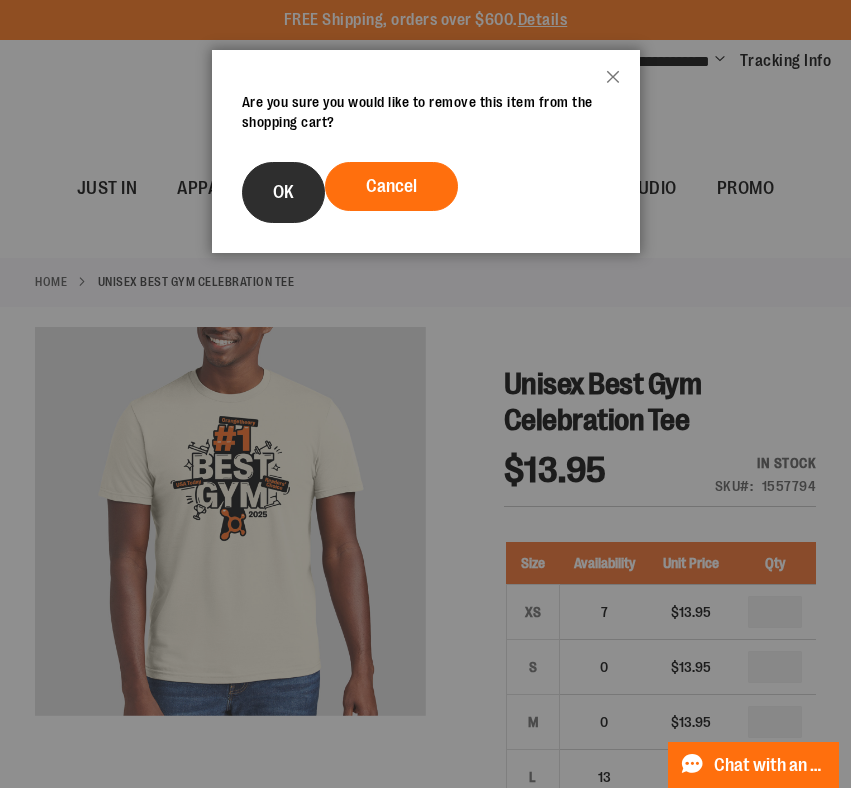 click on "OK" at bounding box center [283, 192] 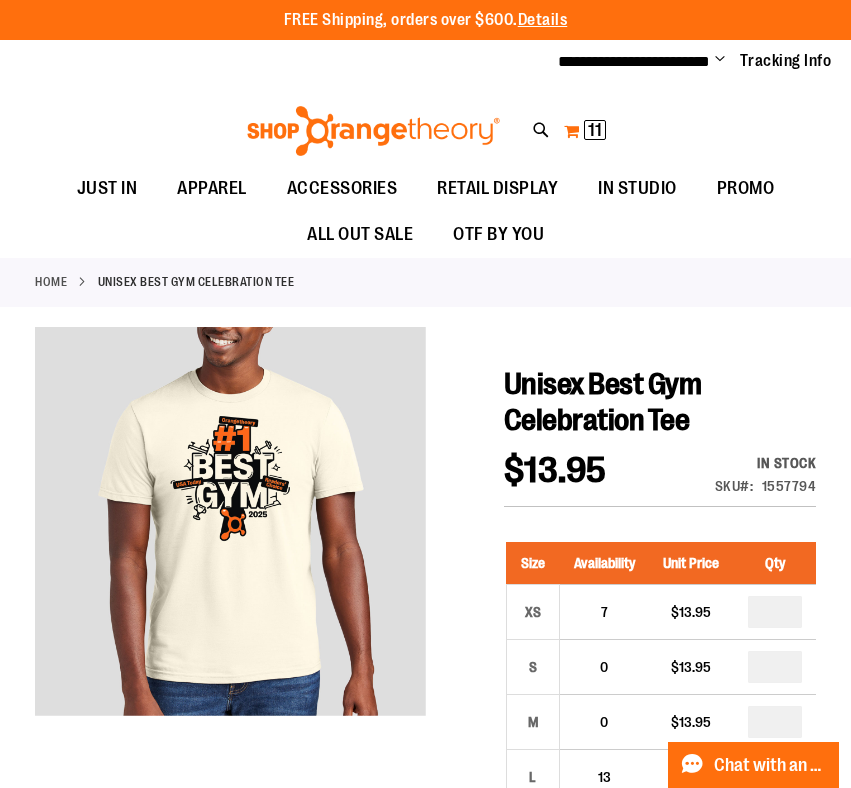 click on "My Cart
11
11
items" at bounding box center (585, 131) 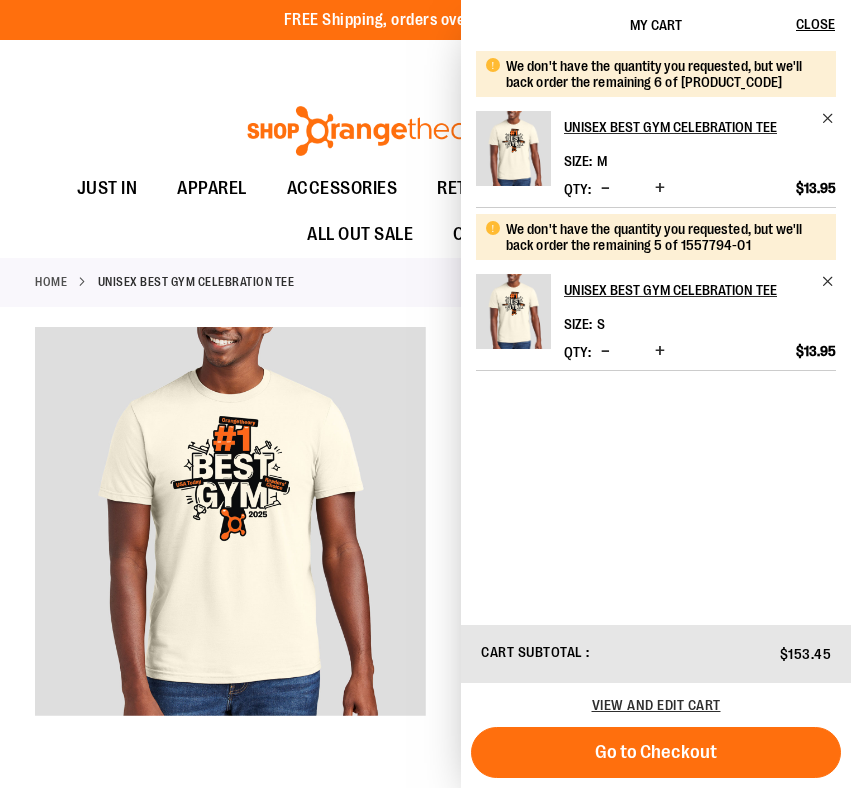 click at bounding box center (605, 188) 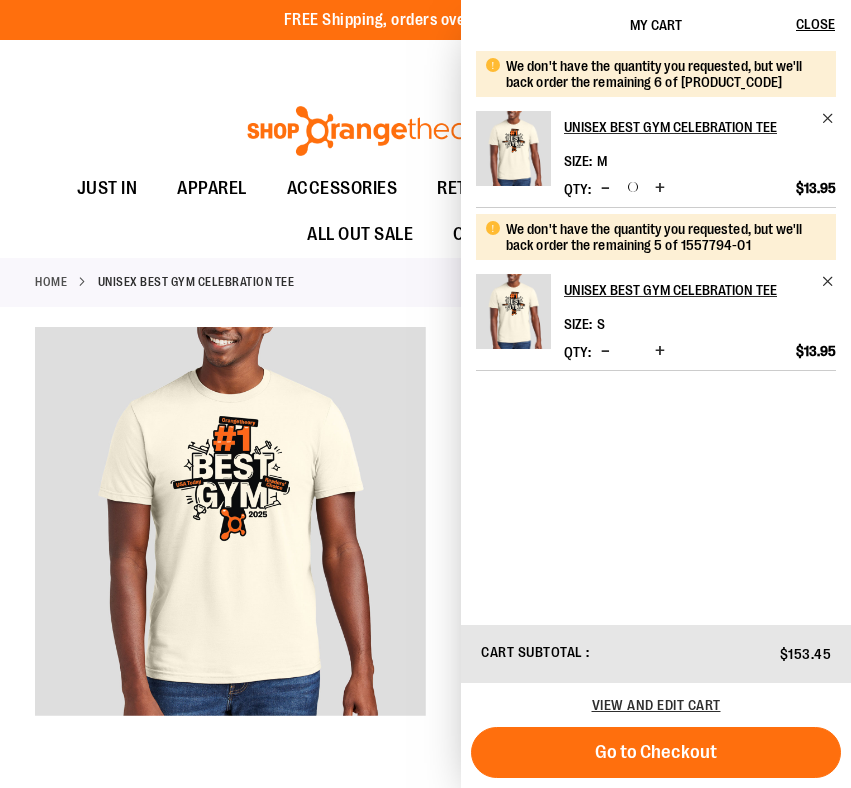 click at bounding box center [605, 188] 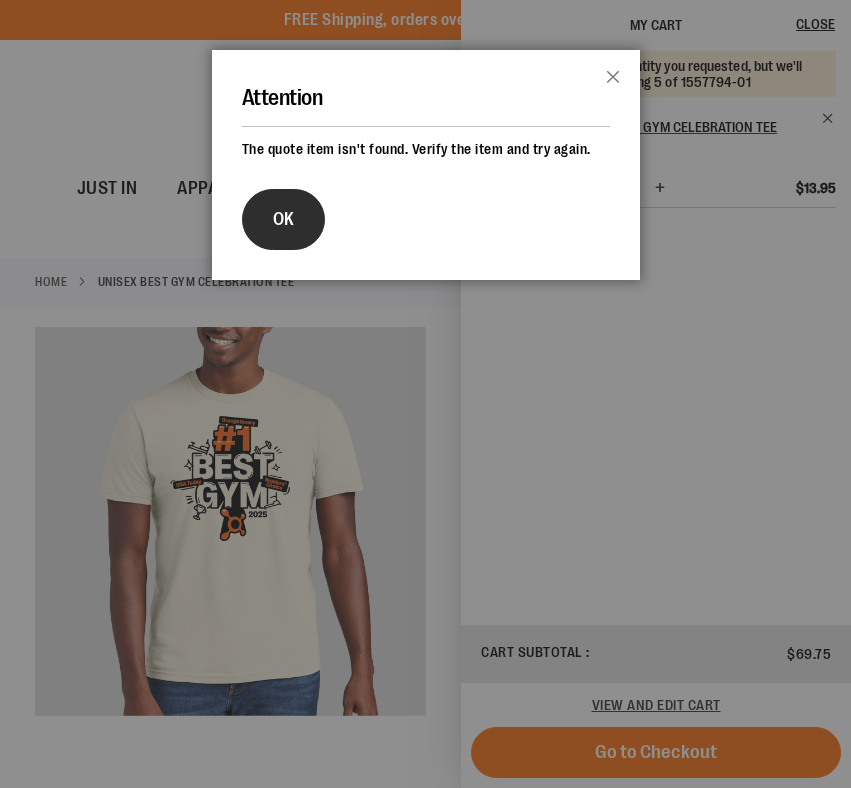 click on "OK" at bounding box center [283, 219] 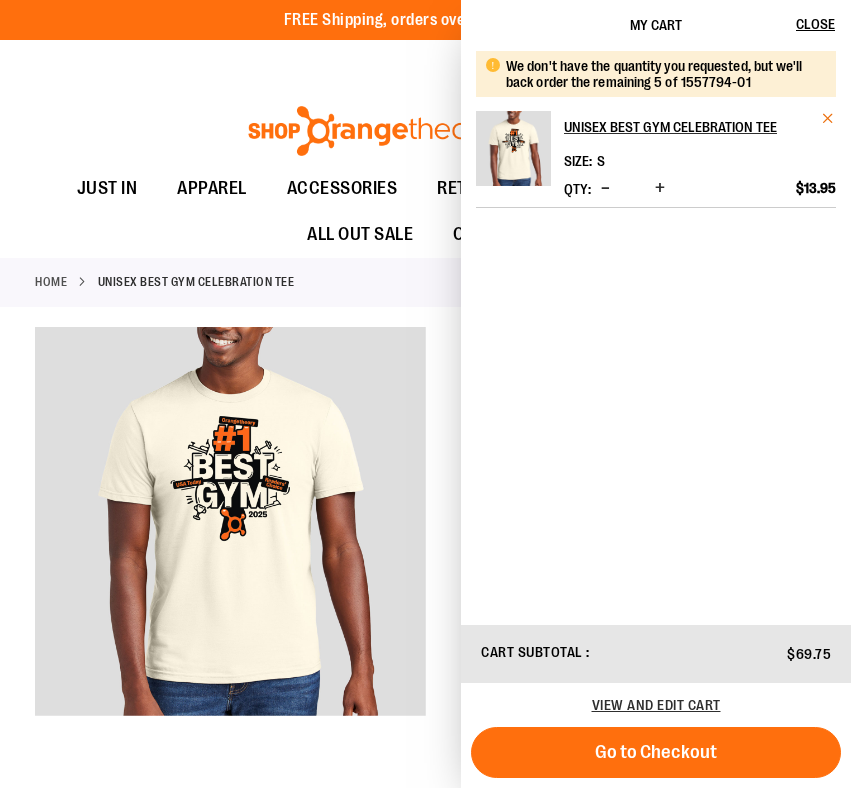 click on "**********" at bounding box center [425, 394] 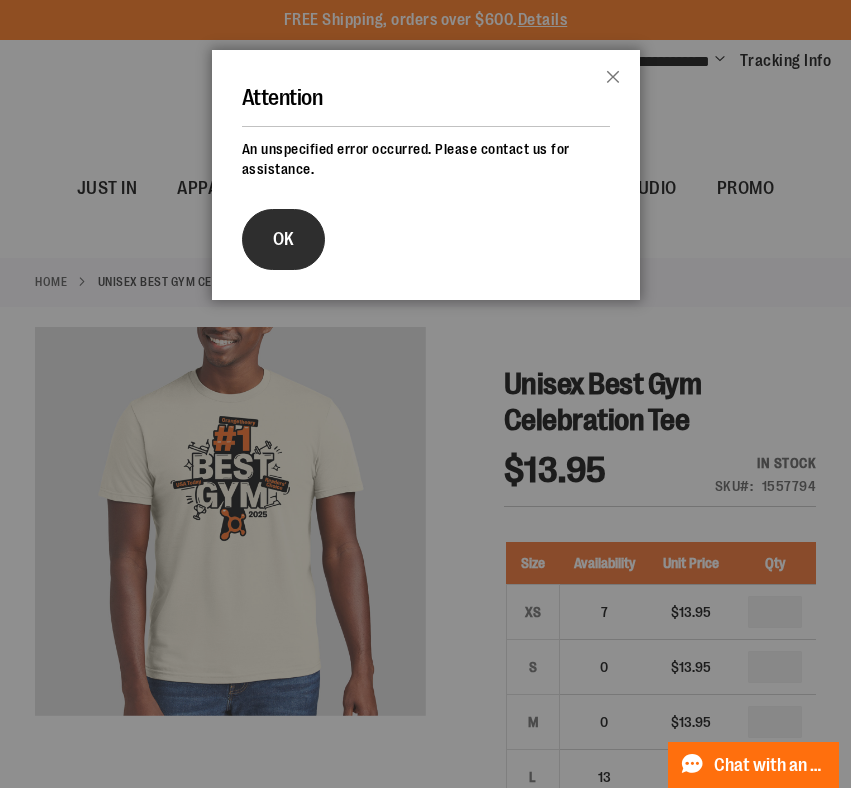 click on "OK" at bounding box center [283, 239] 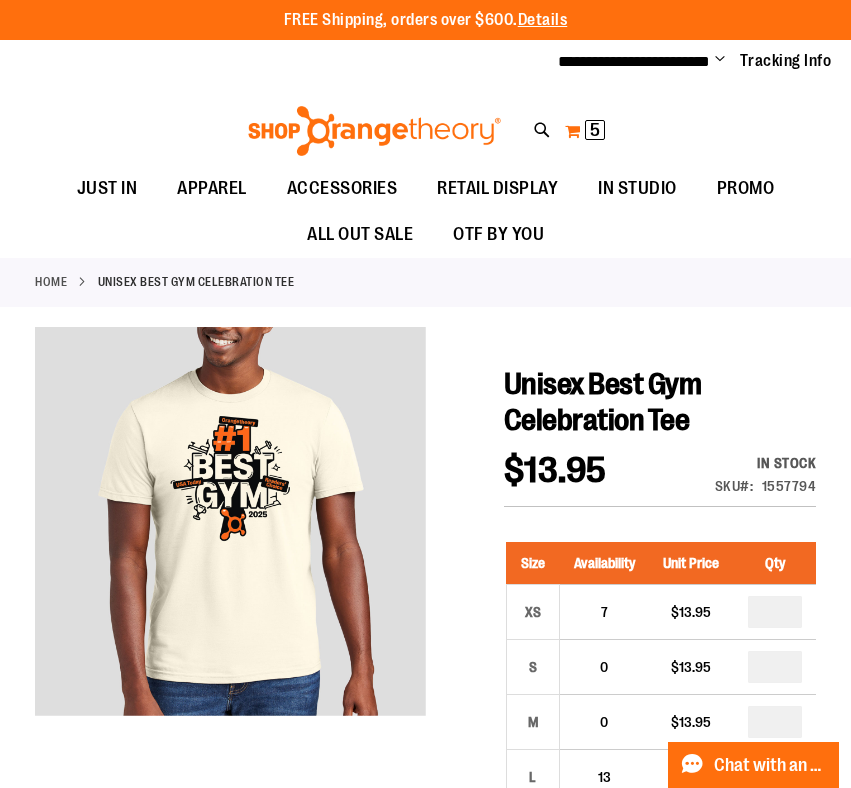 click on "My Cart
5
5
items" at bounding box center [585, 131] 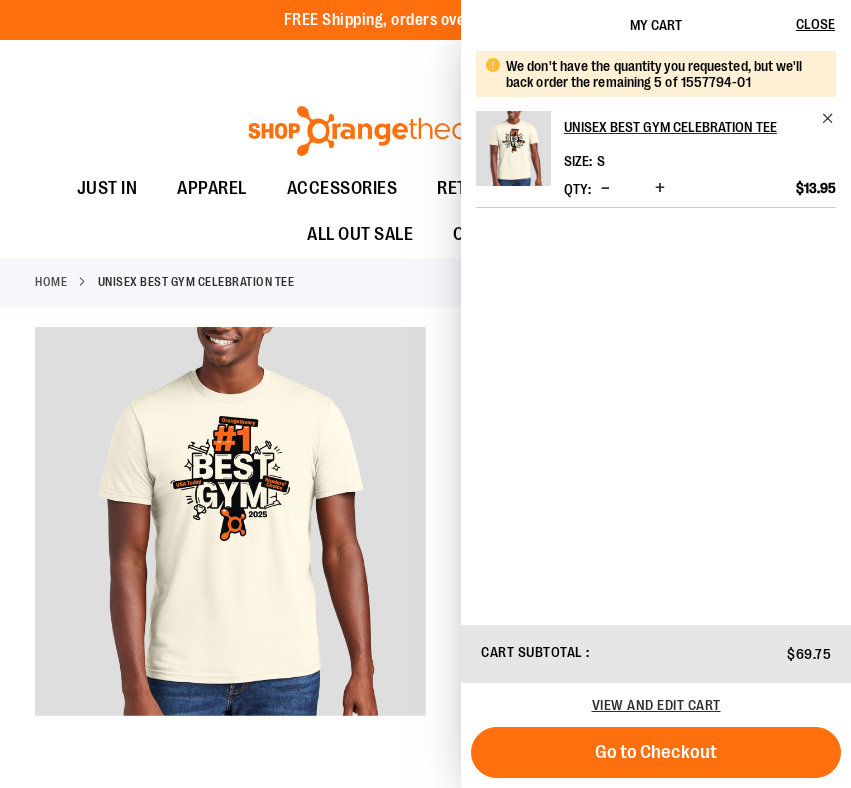 click at bounding box center [605, 188] 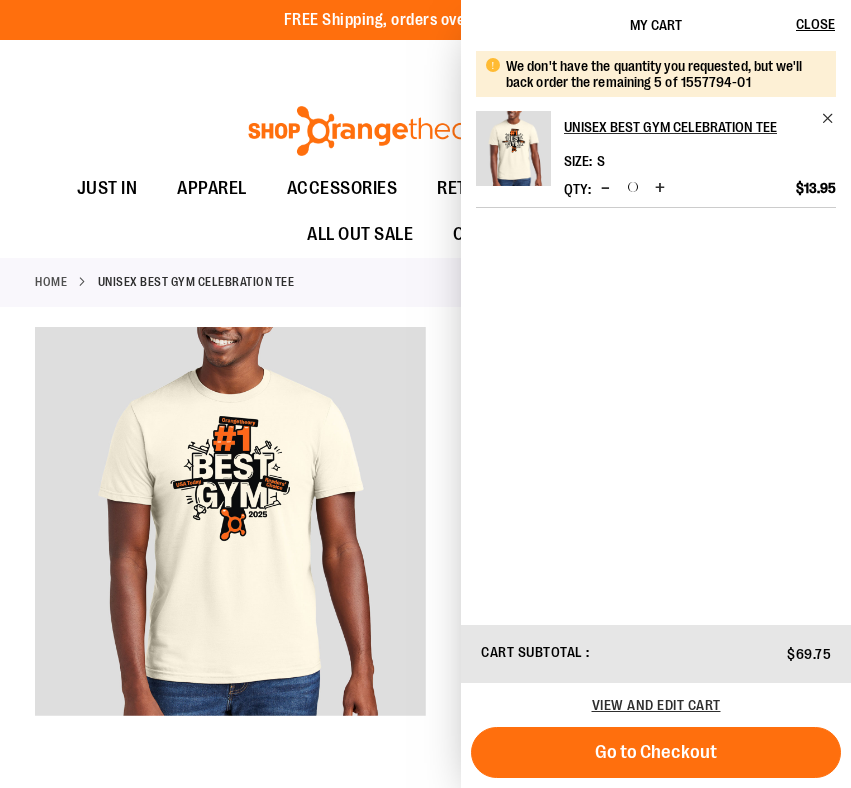 click at bounding box center (605, 188) 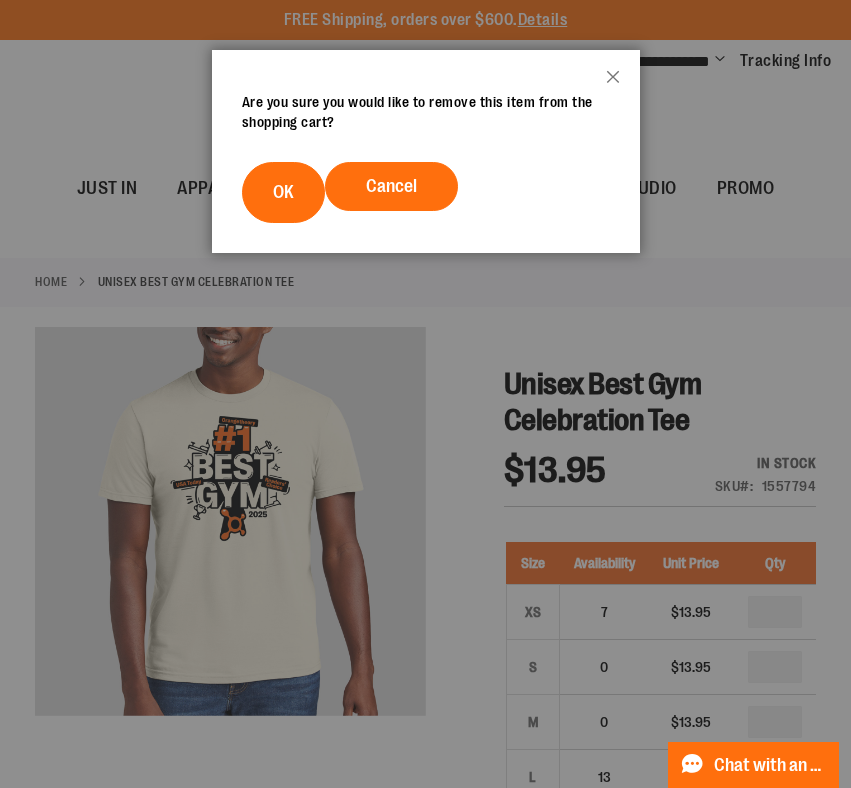 click on "Cancel
OK" at bounding box center (426, 192) 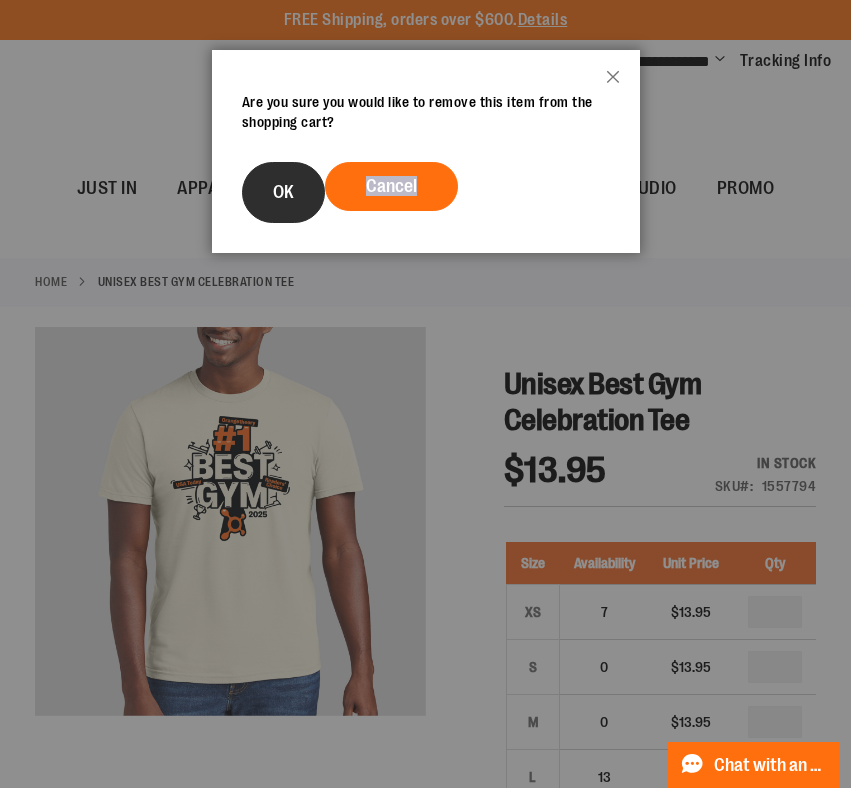 click on "OK" at bounding box center (283, 192) 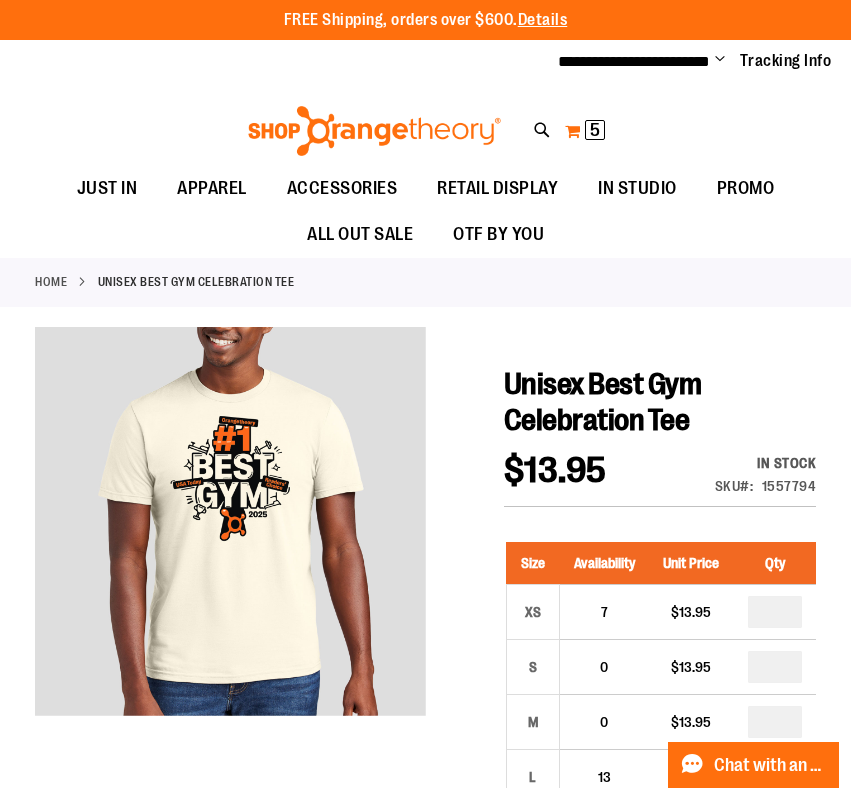 click on "My Cart
5
5
items" at bounding box center [585, 131] 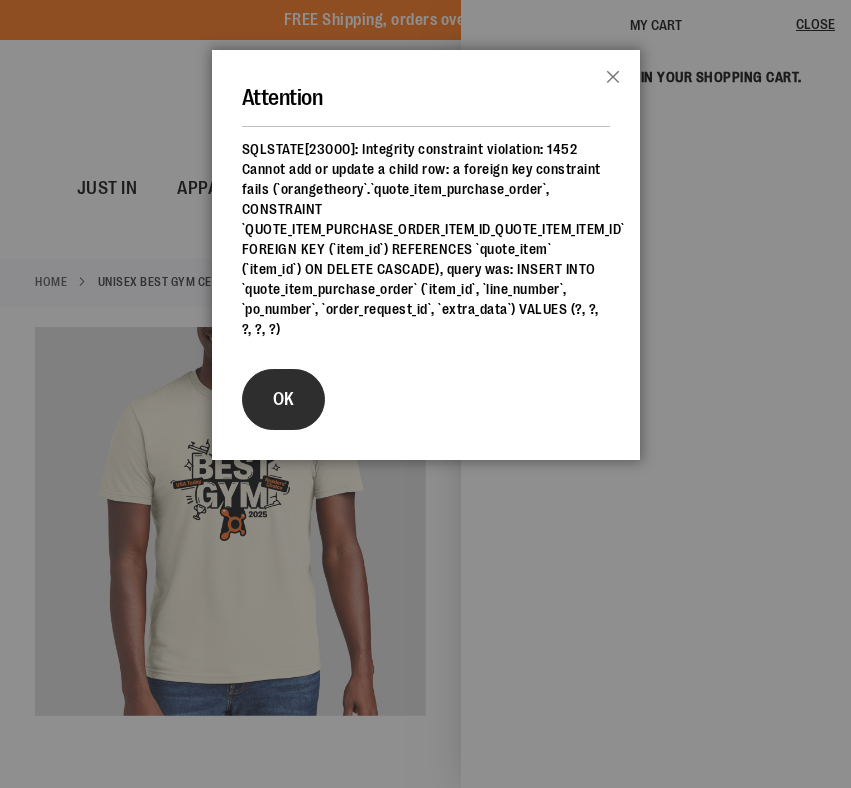 click on "OK" at bounding box center (283, 399) 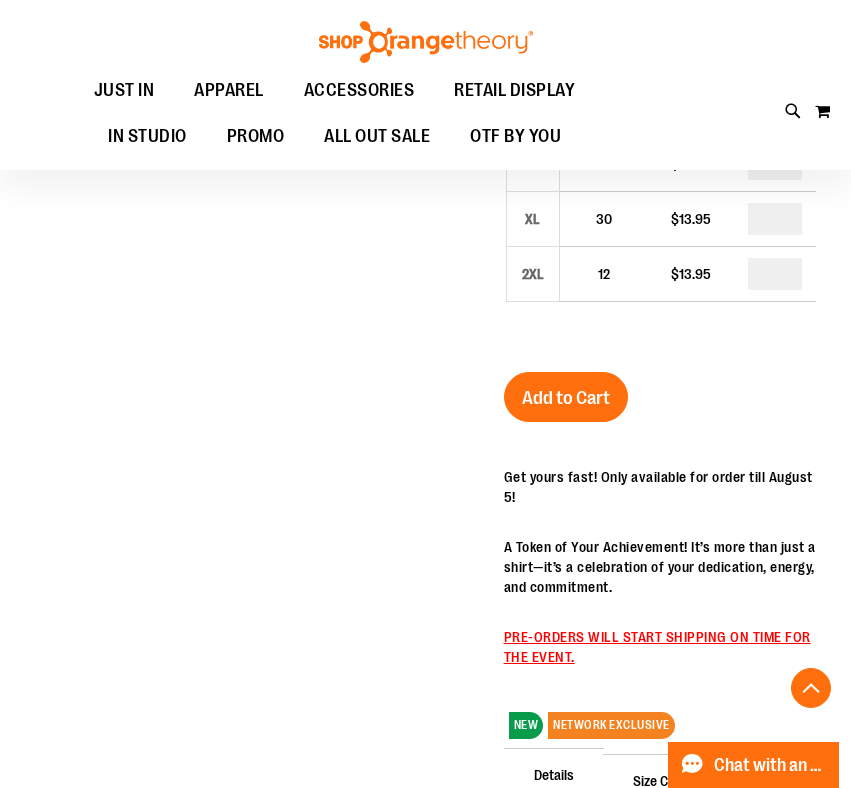 scroll, scrollTop: 0, scrollLeft: 0, axis: both 